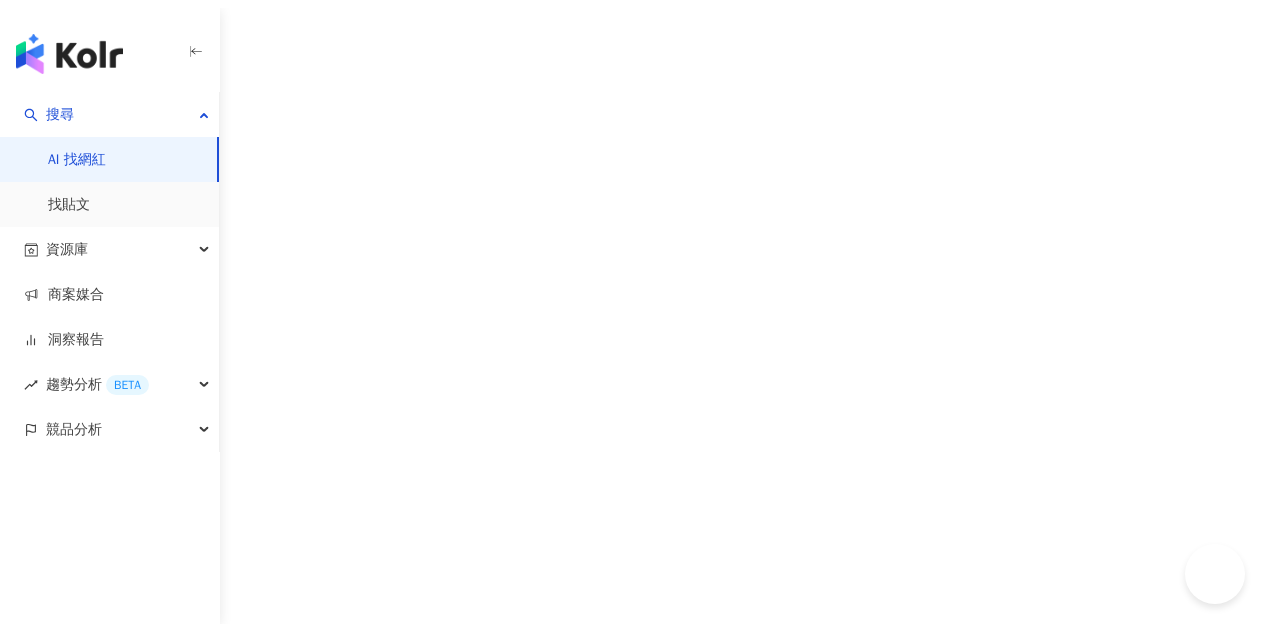 scroll, scrollTop: 0, scrollLeft: 0, axis: both 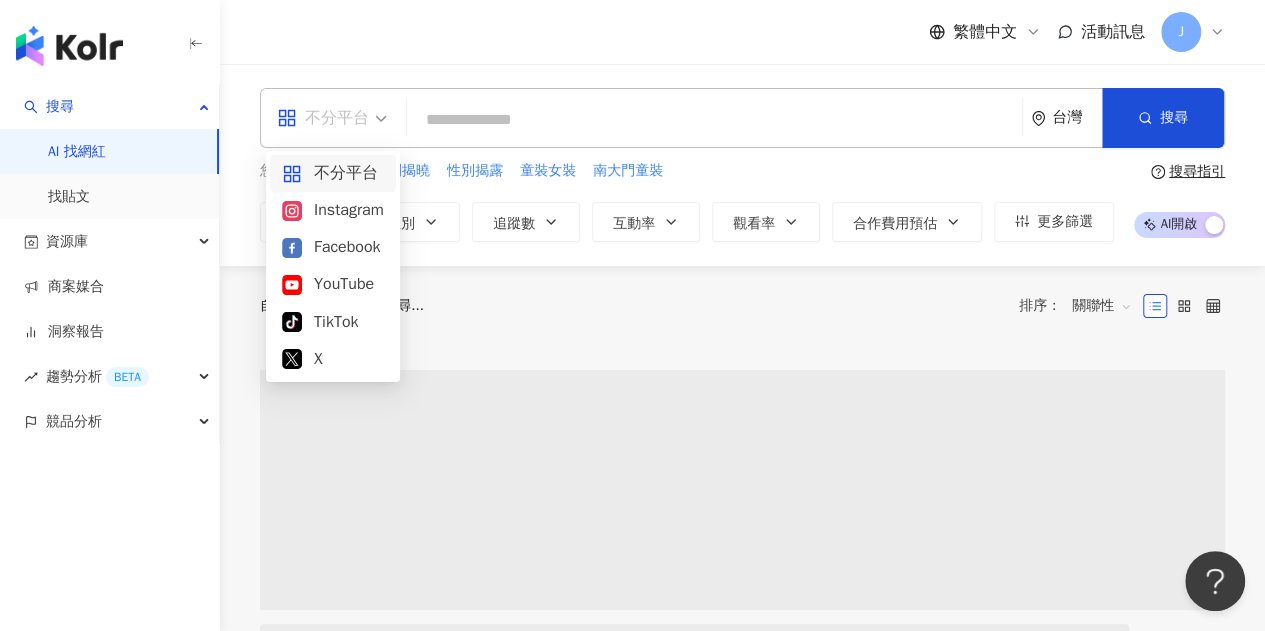 click on "不分平台" at bounding box center [332, 118] 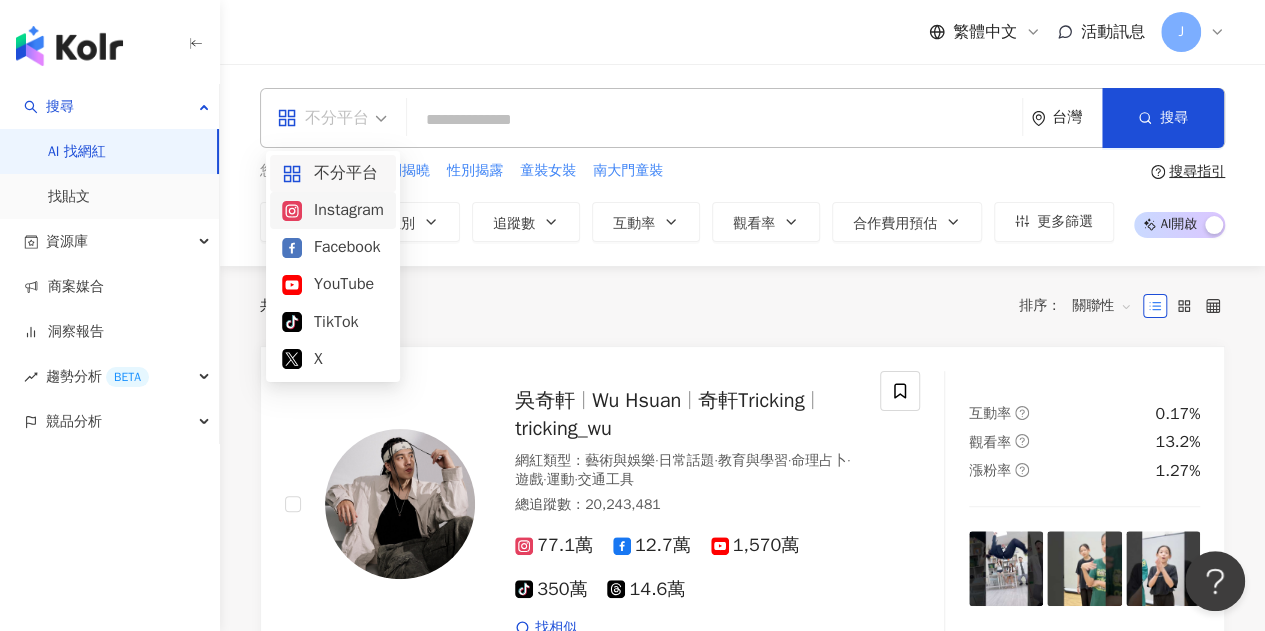 click on "Instagram" at bounding box center [333, 210] 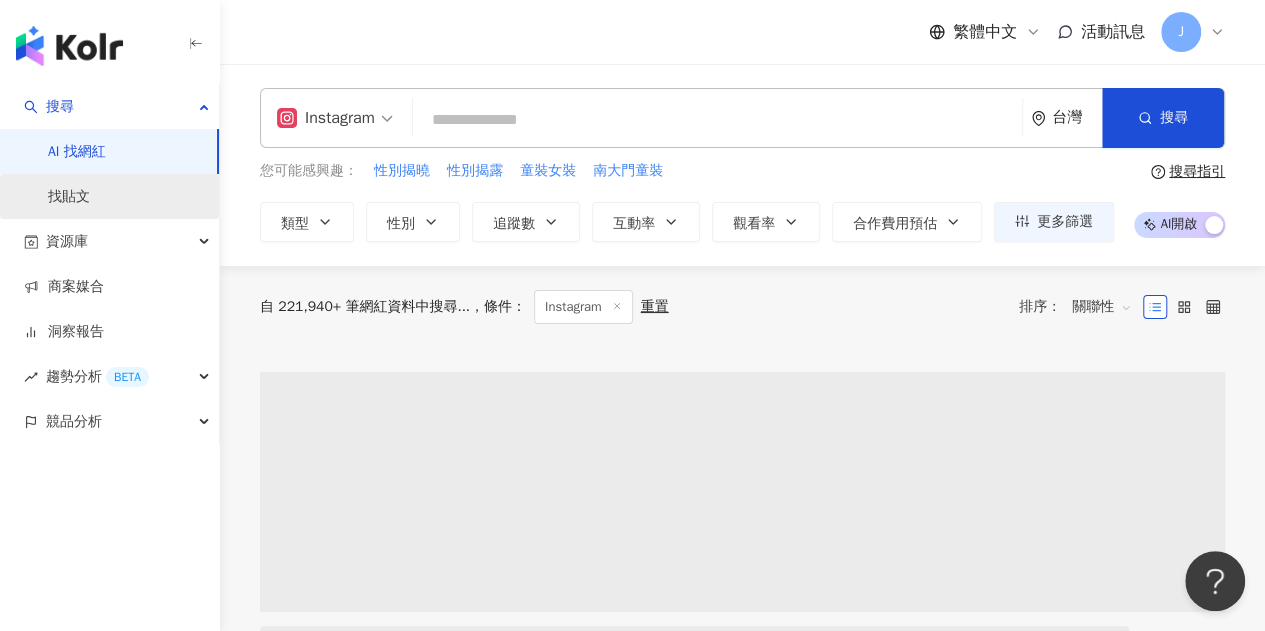 click on "找貼文" at bounding box center (69, 197) 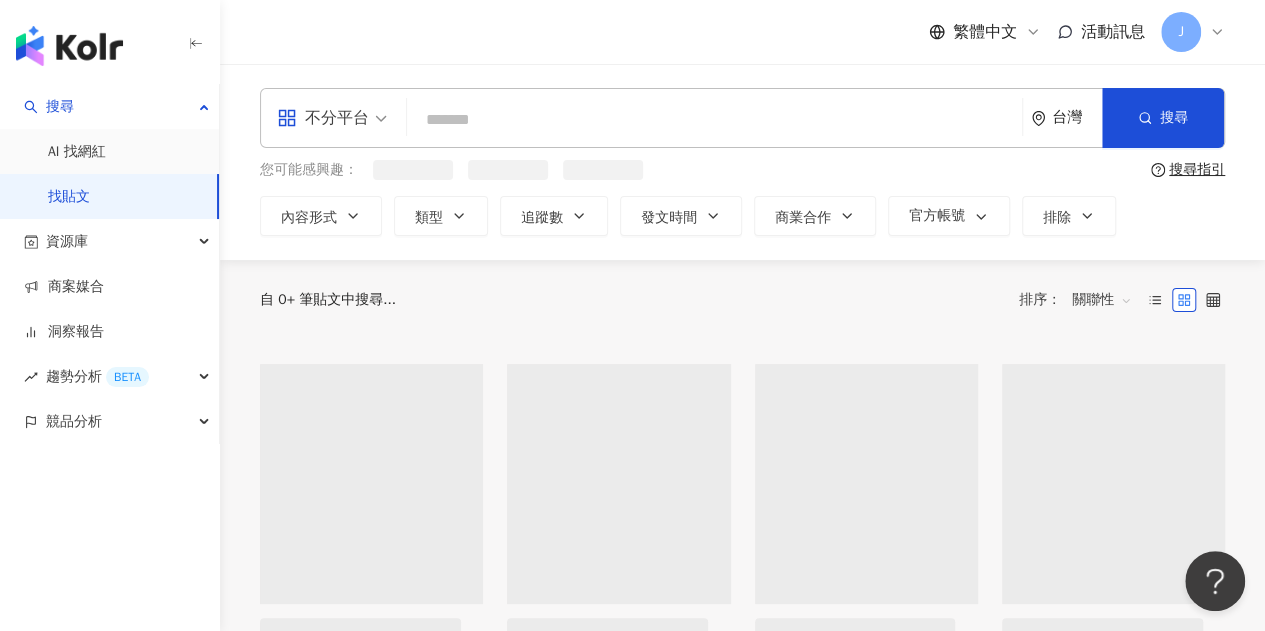 click on "不分平台" at bounding box center [332, 118] 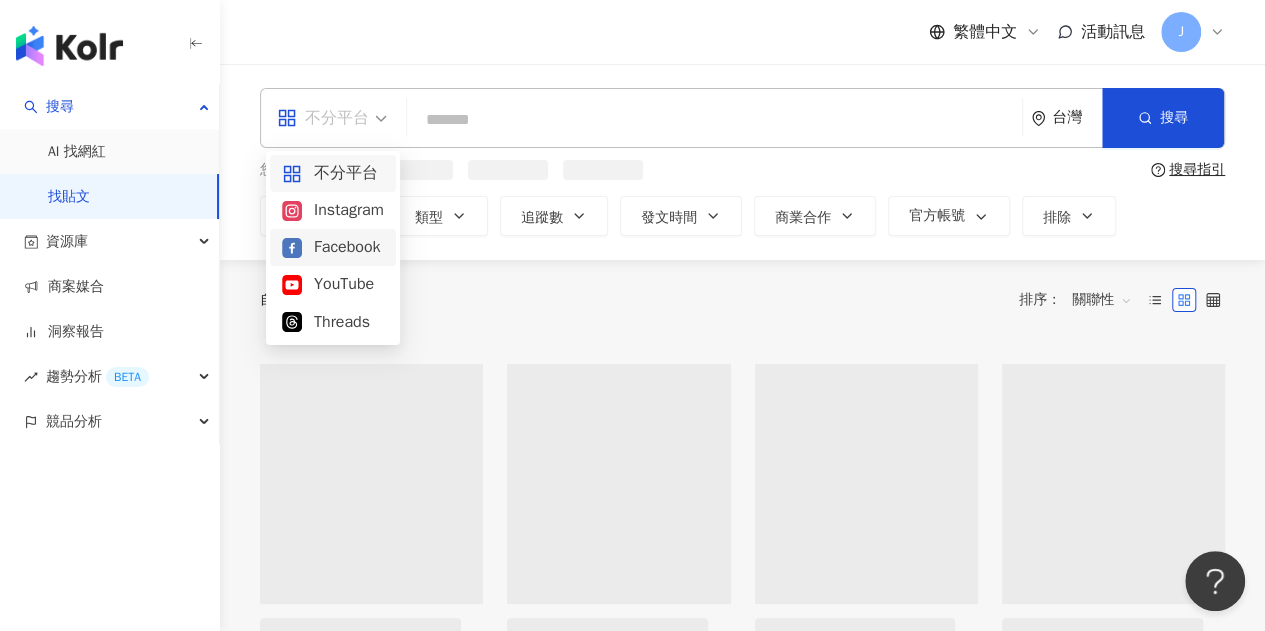 click on "Instagram" at bounding box center [333, 210] 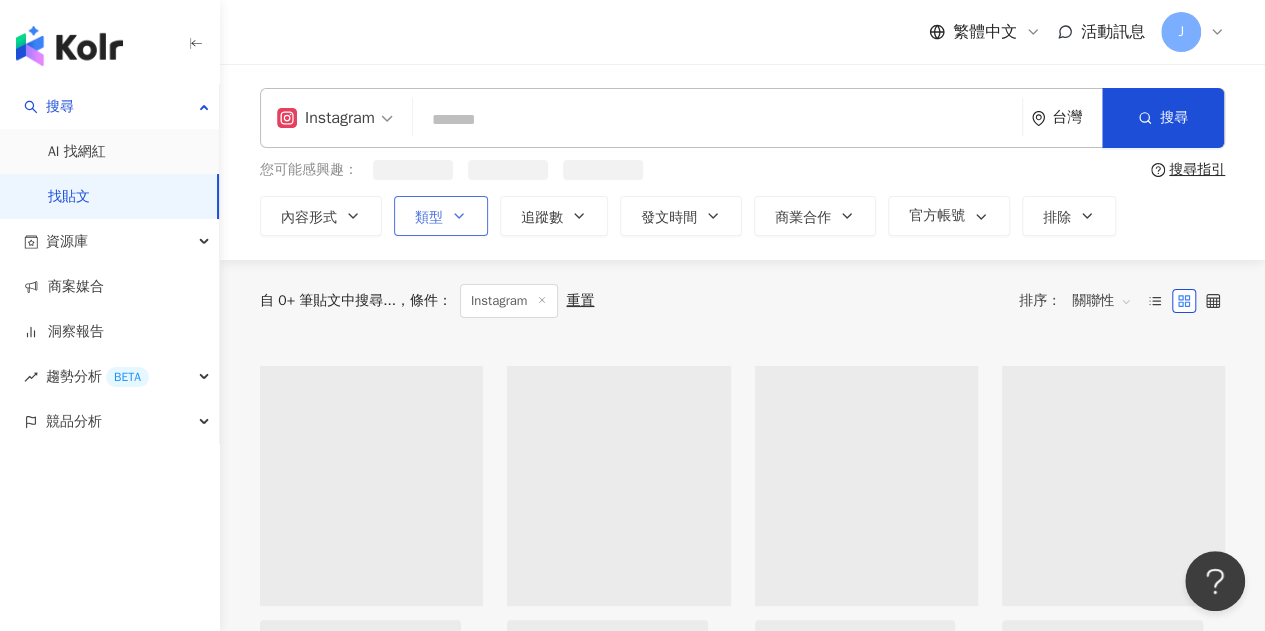 click on "類型" at bounding box center [441, 216] 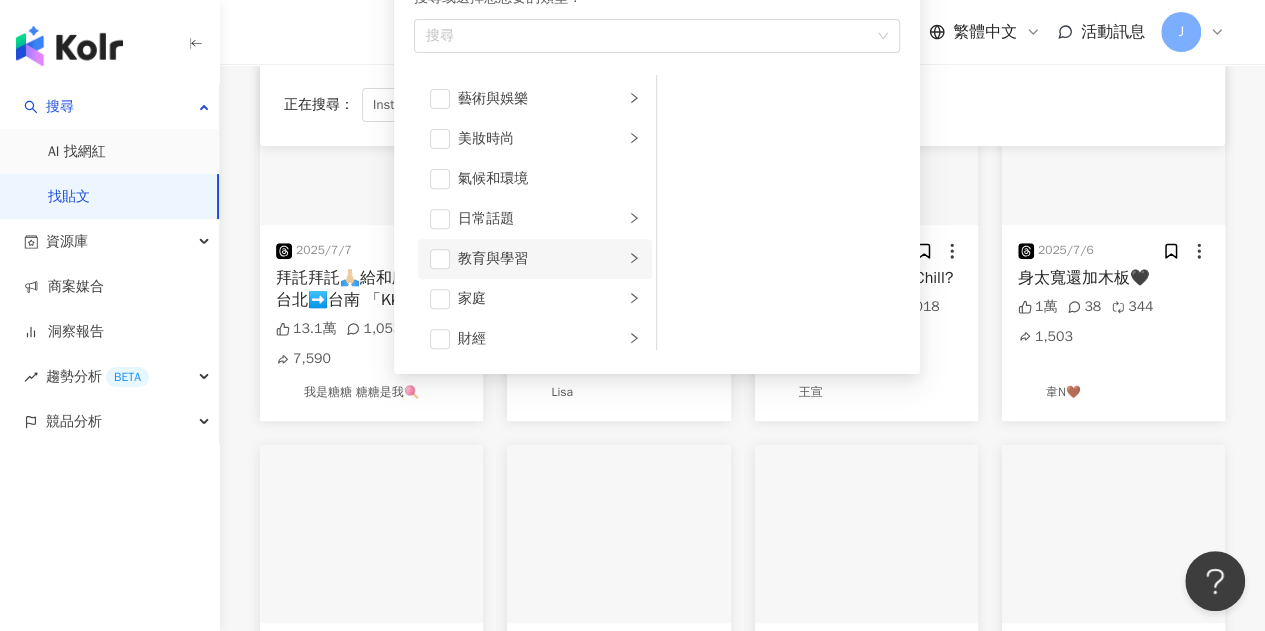 scroll, scrollTop: 300, scrollLeft: 0, axis: vertical 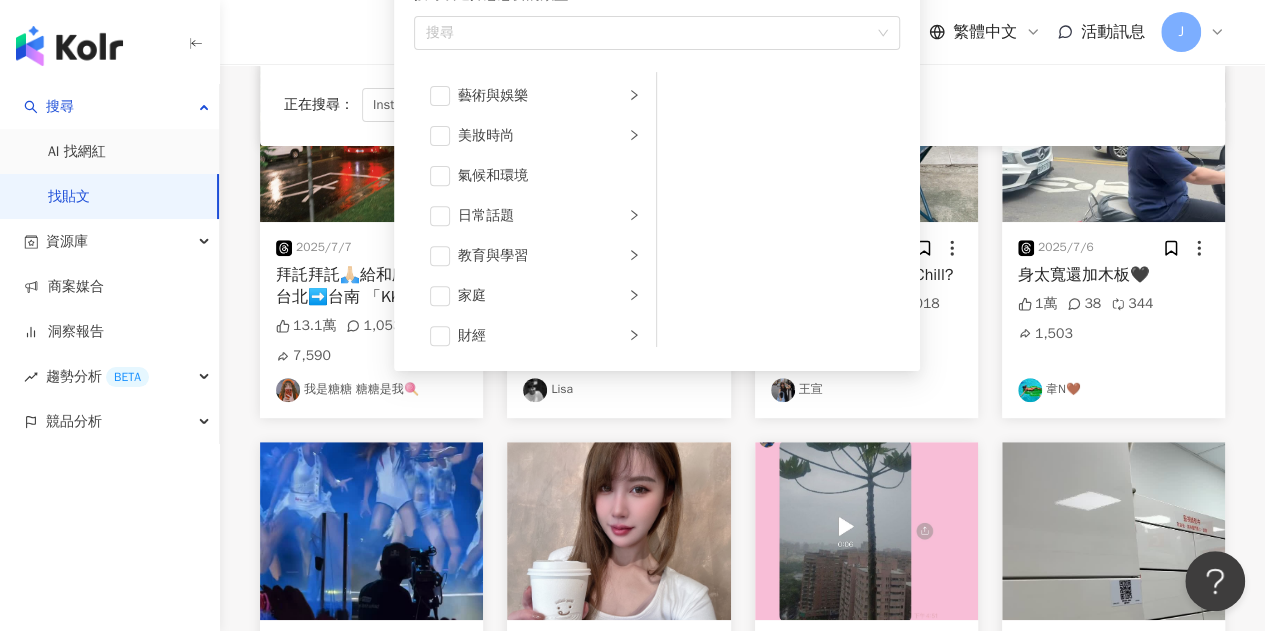 click on "正在搜尋 ： Instagram 重置 排序： 關聯性" at bounding box center [742, 105] 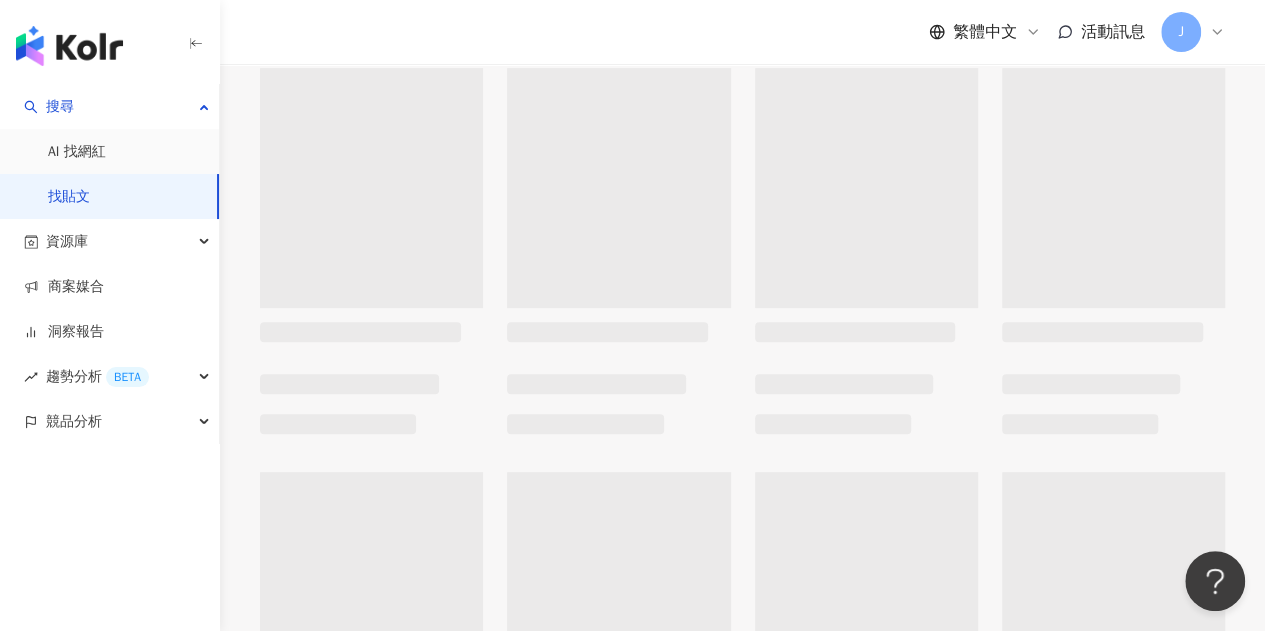 scroll, scrollTop: 0, scrollLeft: 0, axis: both 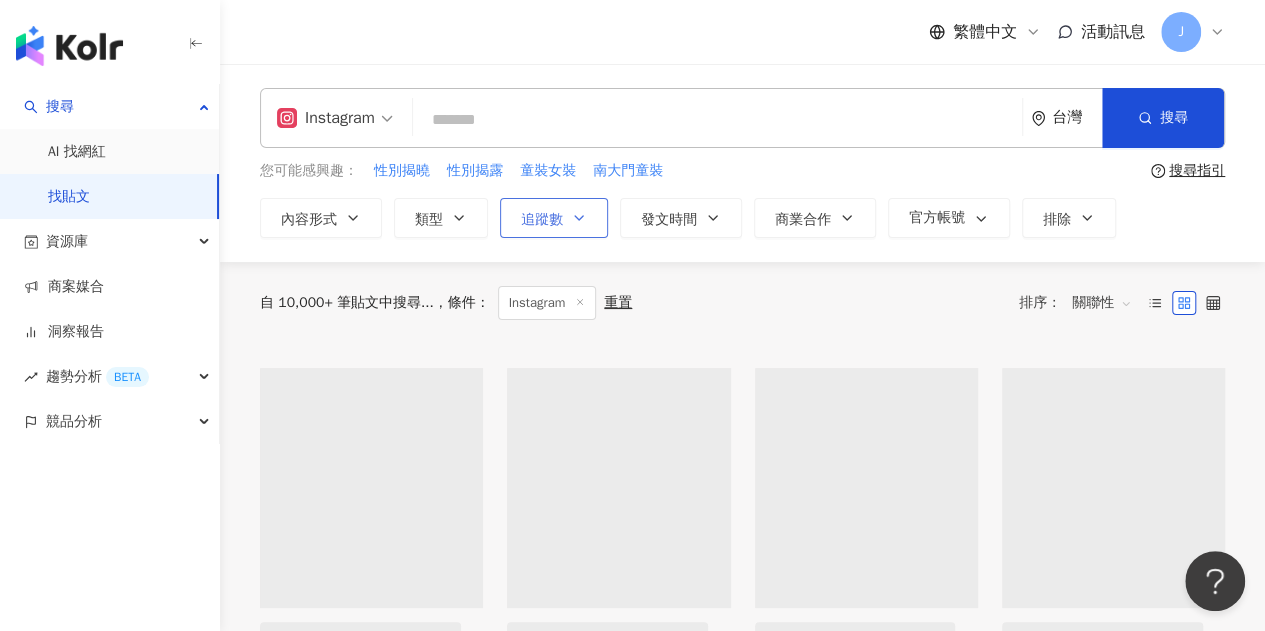 click on "追蹤數" at bounding box center (554, 218) 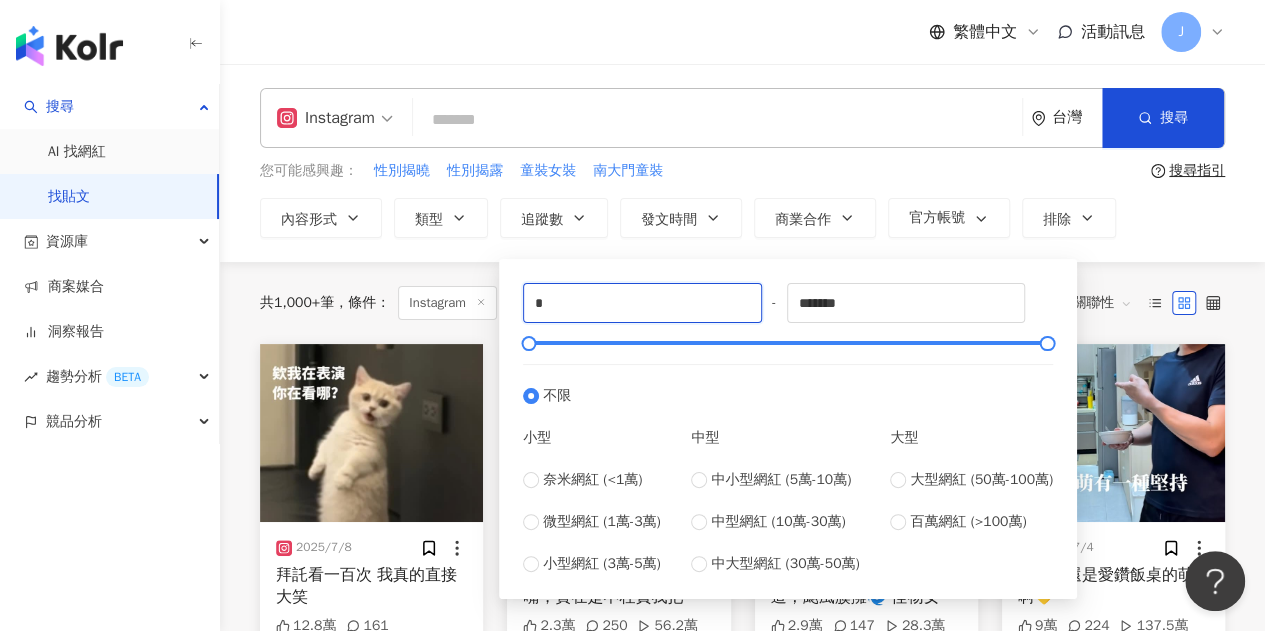 drag, startPoint x: 582, startPoint y: 299, endPoint x: 451, endPoint y: 317, distance: 132.23087 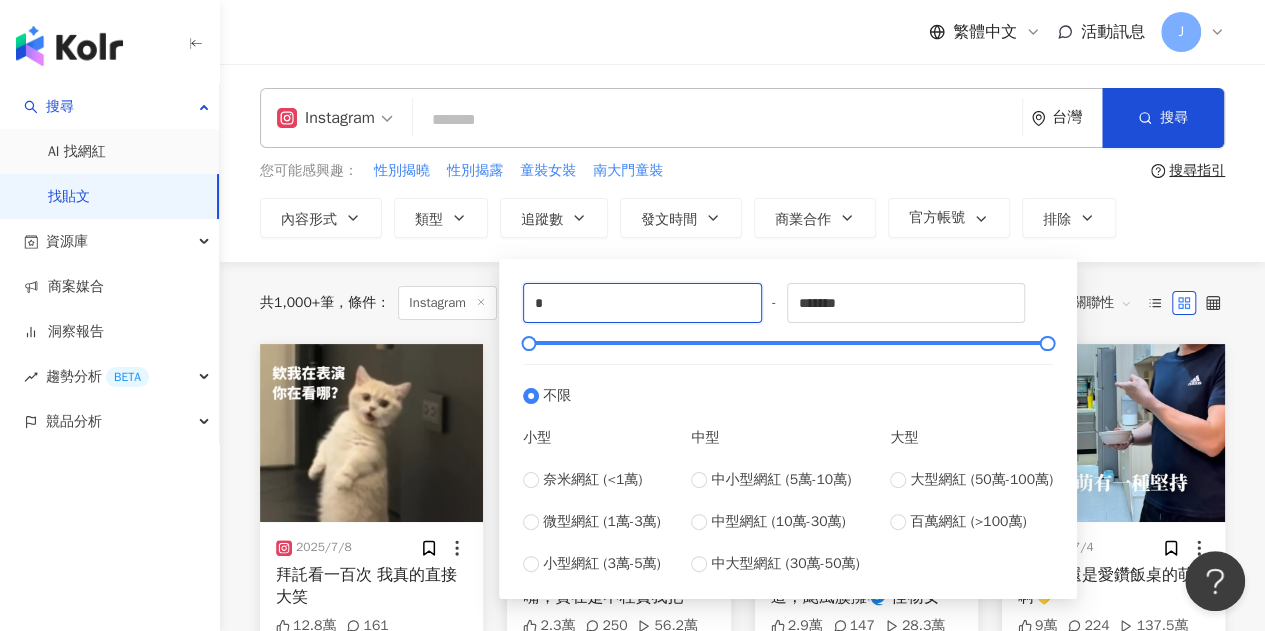 click on "Instagram 台灣 搜尋 您可能感興趣： 性別揭曉  性別揭露  童裝女裝  南大門童裝  搜尋指引 內容形式 類型 追蹤數 發文時間 商業合作 官方帳號  排除  *  -  ******* 不限 小型 奈米網紅 (<1萬) 微型網紅 (1萬-3萬) 小型網紅 (3萬-5萬) 中型 中小型網紅 (5萬-10萬) 中型網紅 (10萬-30萬) 中大型網紅 (30萬-50萬) 大型 大型網紅 (50萬-100萬) 百萬網紅 (>100萬) 共  1,000+  筆 條件 ： Instagram 重置 排序： 關聯性 2025/7/8 拜託看一百次 我真的直接大笑 12.8萬 161 131.7萬 日常話題 orggg3 2025/7/5 看看好友夫妻笑得合不攏嘴，實在是不枉費我把舞獅頭從台北扛到台中😌😌😌
高中同學分工合作，一人舞獅、一人敲擊樂器！
真感恩擁有這種友情🥹🥹🥹
#高中同學 #youth #housewarmingparty #入厝 #friendship #方方老師 #舞獅 2.3萬 250 56.2萬 教育與學習 FunFun方方 商業合作 2025/7/7 2.9萬 147 28.3萬 教育與學習 何子田 🐡" at bounding box center [742, 901] 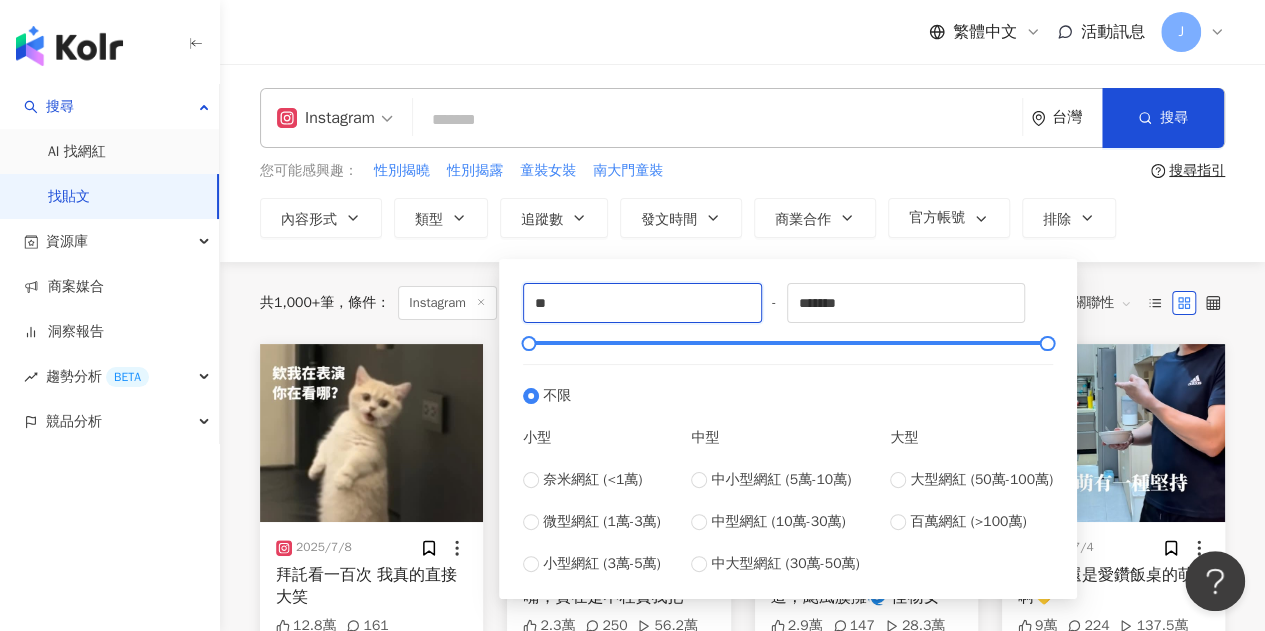 type on "*" 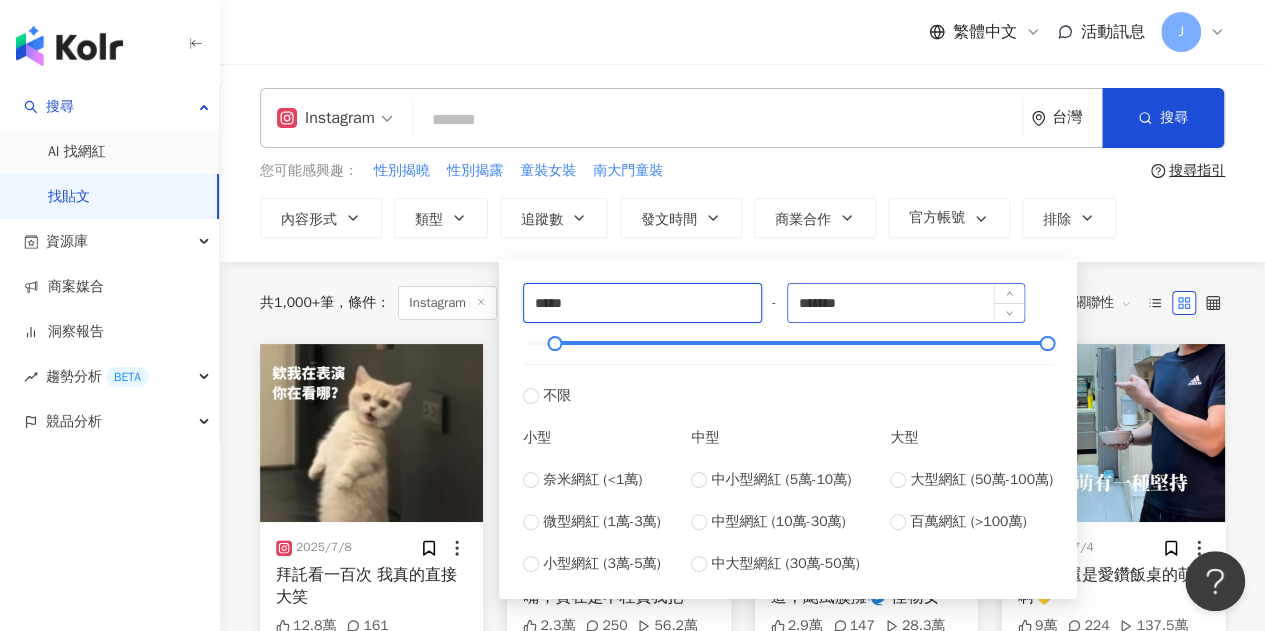 type on "*****" 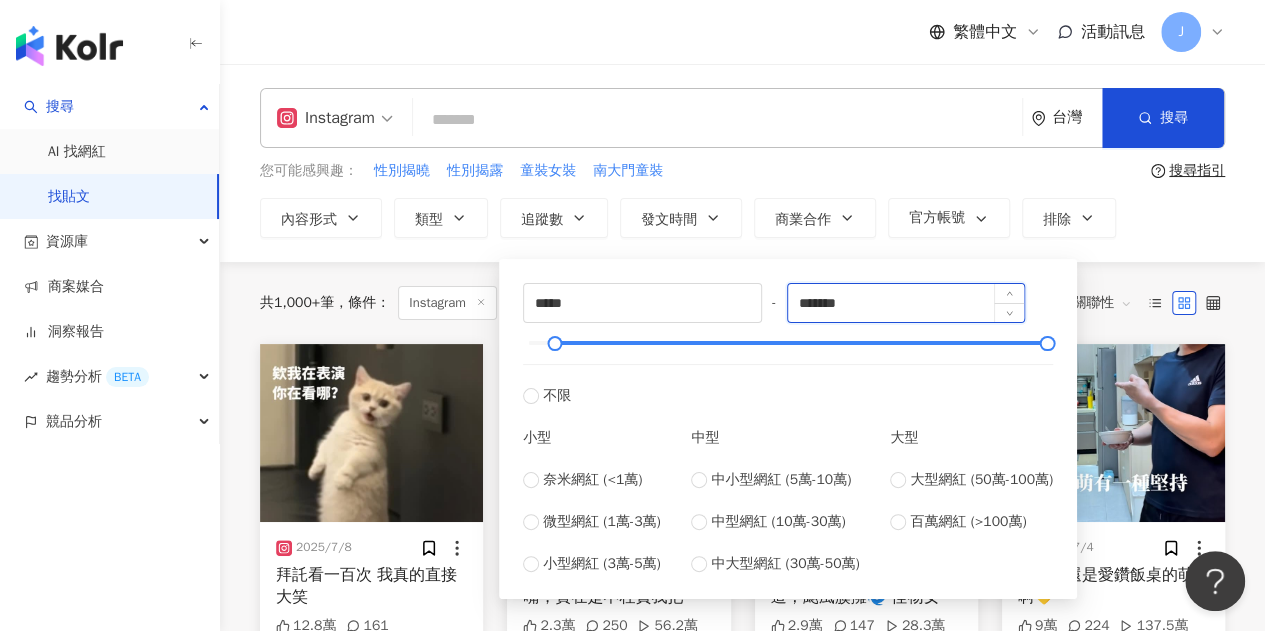 drag, startPoint x: 845, startPoint y: 306, endPoint x: 878, endPoint y: 307, distance: 33.01515 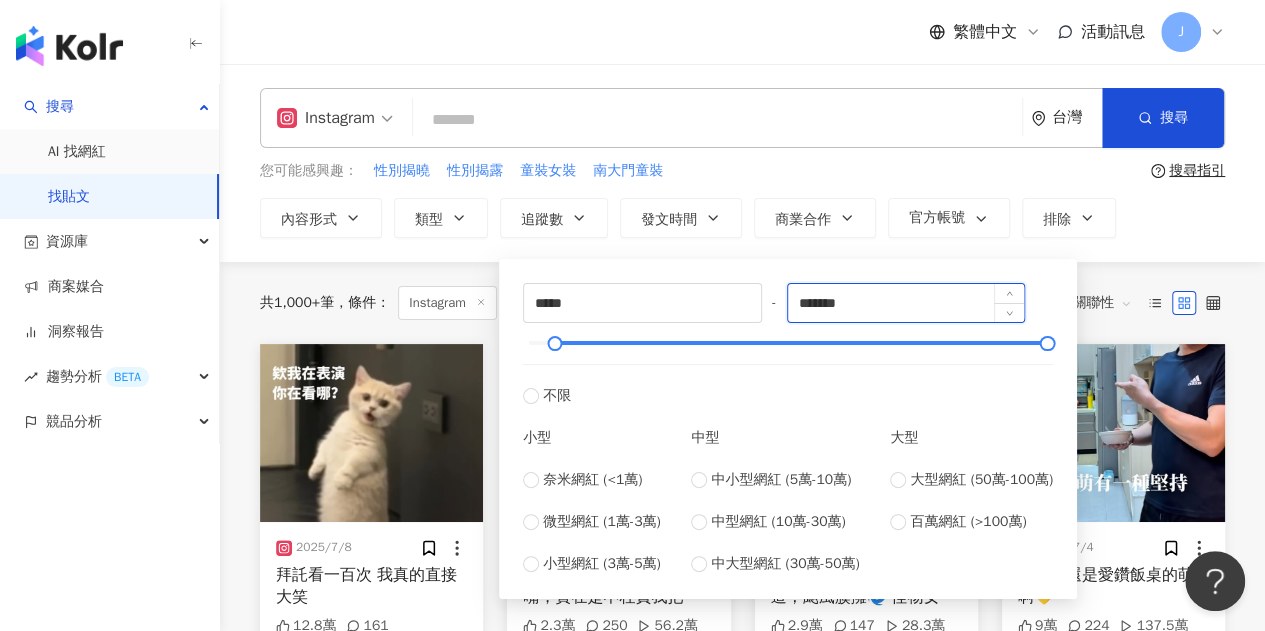 click on "*******" at bounding box center [906, 303] 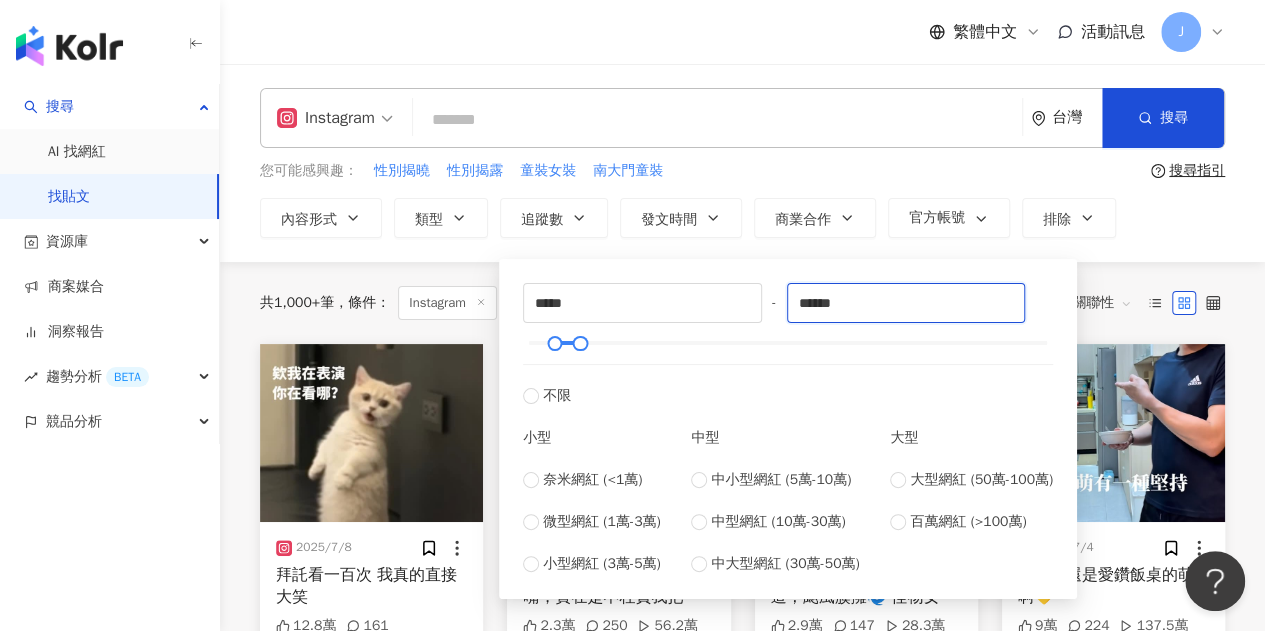 type on "******" 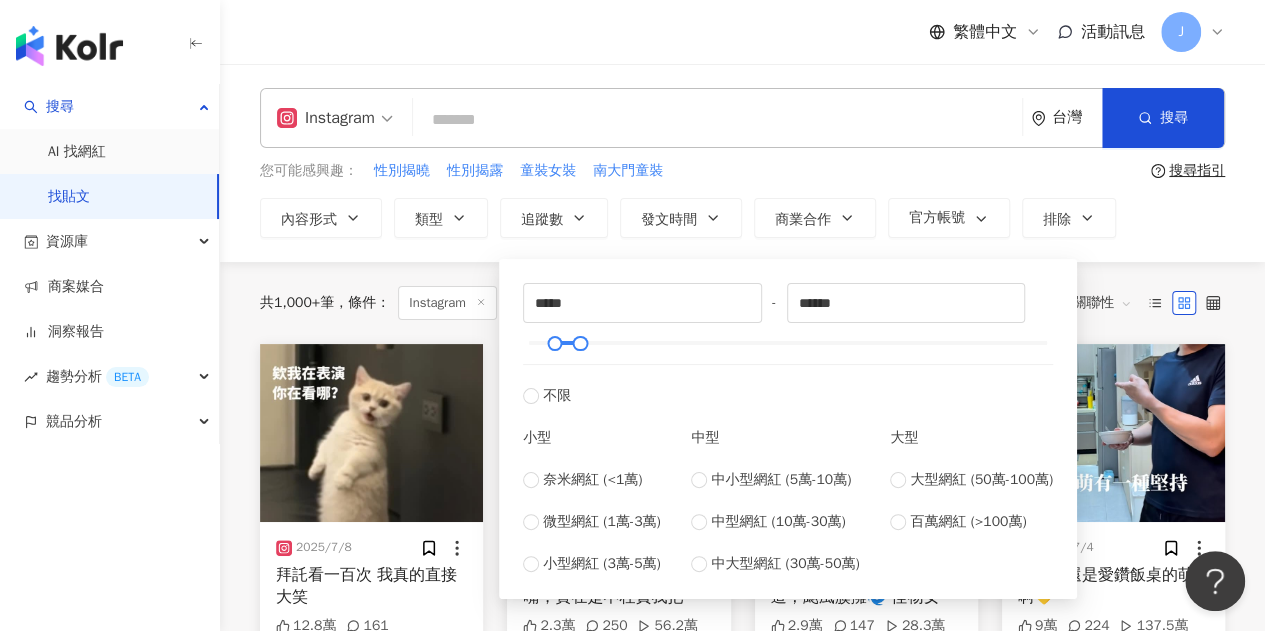 click at bounding box center (717, 119) 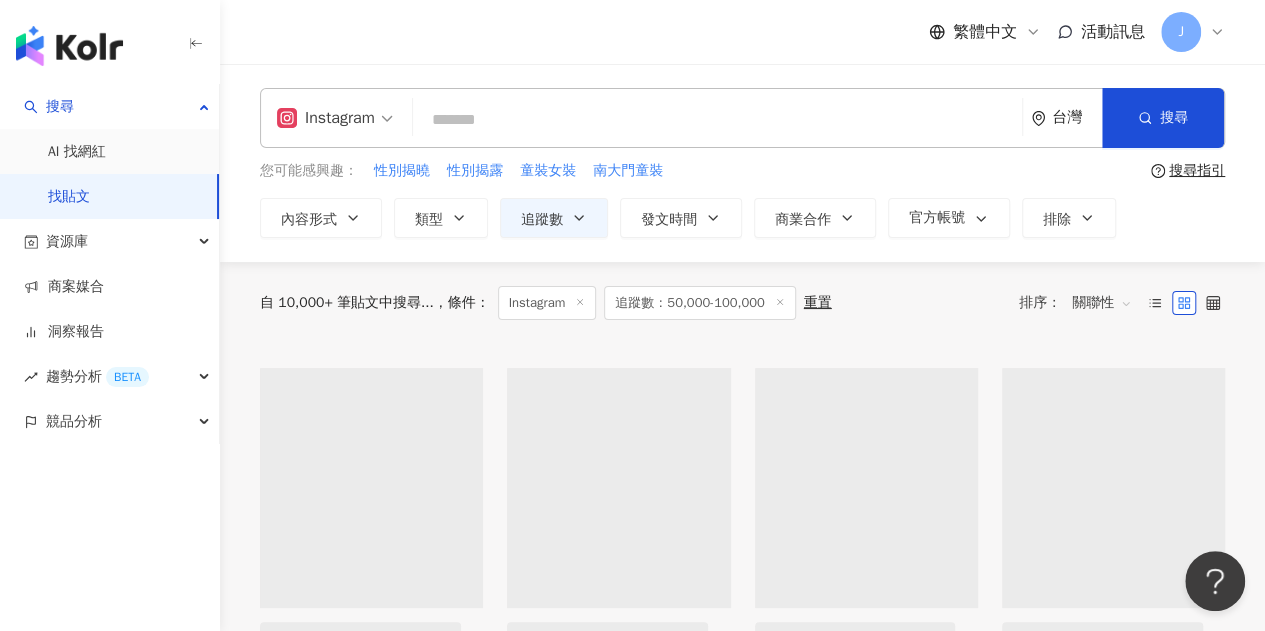 click at bounding box center [717, 119] 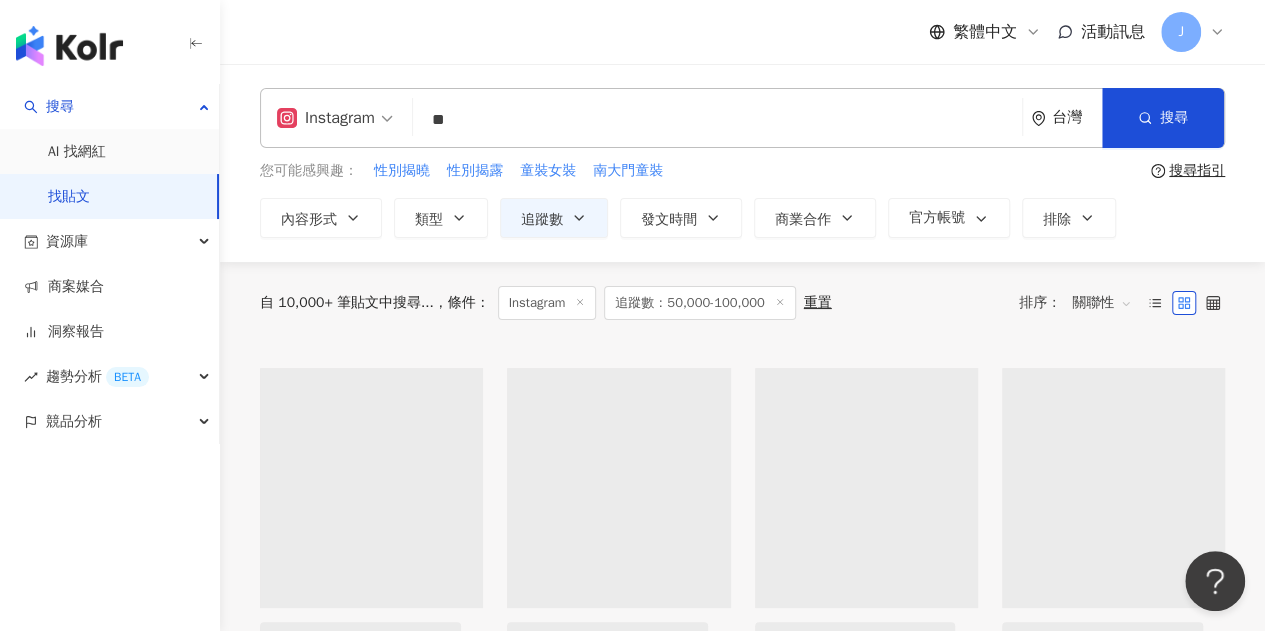 type on "*" 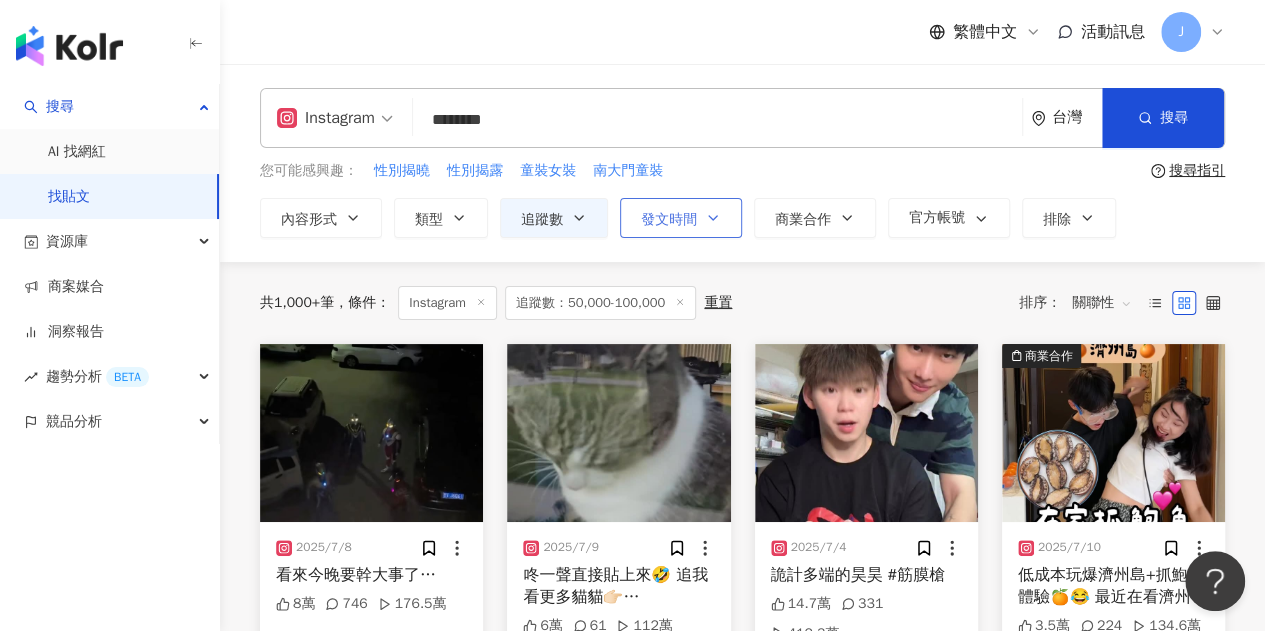 type on "********" 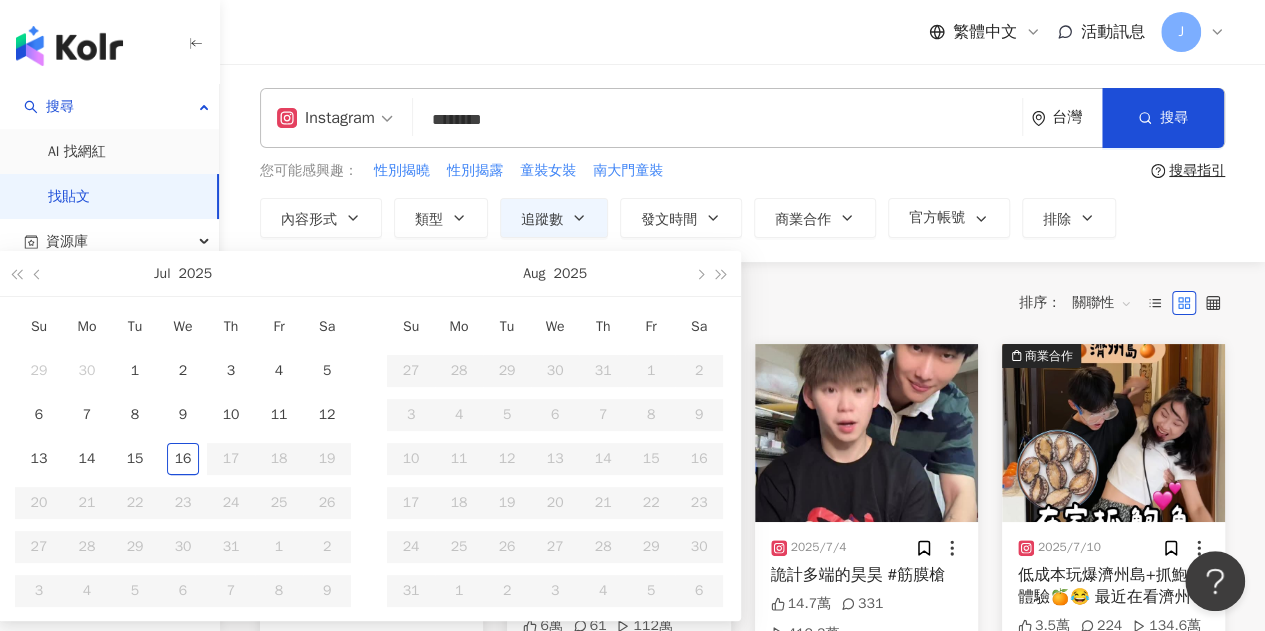 click on "Instagram ******** 台灣 搜尋 searchOperator 插入語法 完全符合 "" 聯集 OR 交集 AND 排除 - 群組 {} 您可能感興趣： 性別揭曉  性別揭露  童裝女裝  南大門童裝  搜尋指引 內容形式 類型 追蹤數 發文時間 Jul 2025 Su Mo Tu We Th Fr Sa 29 30 1 2 3 4 5 6 7 8 9 10 11 12 13 14 15 16 17 18 19 20 21 22 23 24 25 26 27 28 29 30 31 1 2 3 4 5 6 7 8 9 Aug 2025 Su Mo Tu We Th Fr Sa 27 28 29 30 31 1 2 3 4 5 6 7 8 9 10 11 12 13 14 15 16 17 18 19 20 21 22 23 24 25 26 27 28 29 30 31 1 2 3 4 5 6 商業合作 官方帳號  排除  *****  -  ****** 不限 小型 奈米網紅 (<1萬) 微型網紅 (1萬-3萬) 小型網紅 (3萬-5萬) 中型 中小型網紅 (5萬-10萬) 中型網紅 (10萬-30萬) 中大型網紅 (30萬-50萬) 大型 大型網紅 (50萬-100萬) 百萬網紅 (>100萬)" at bounding box center (742, 163) 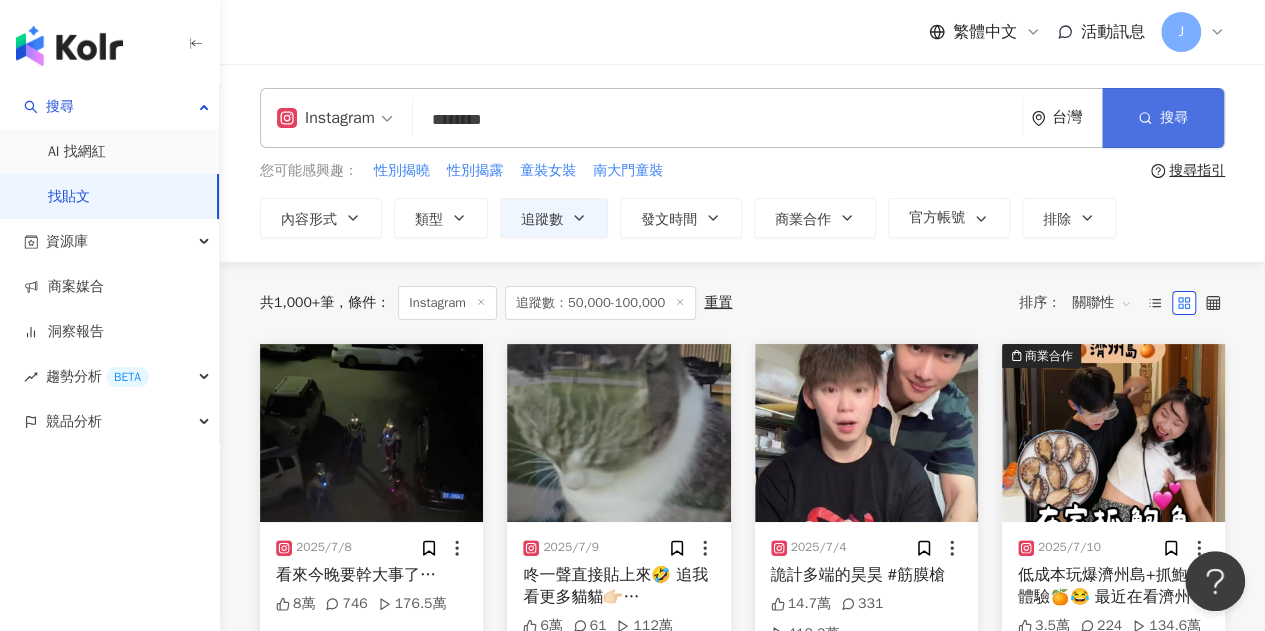 click on "搜尋" at bounding box center (1174, 118) 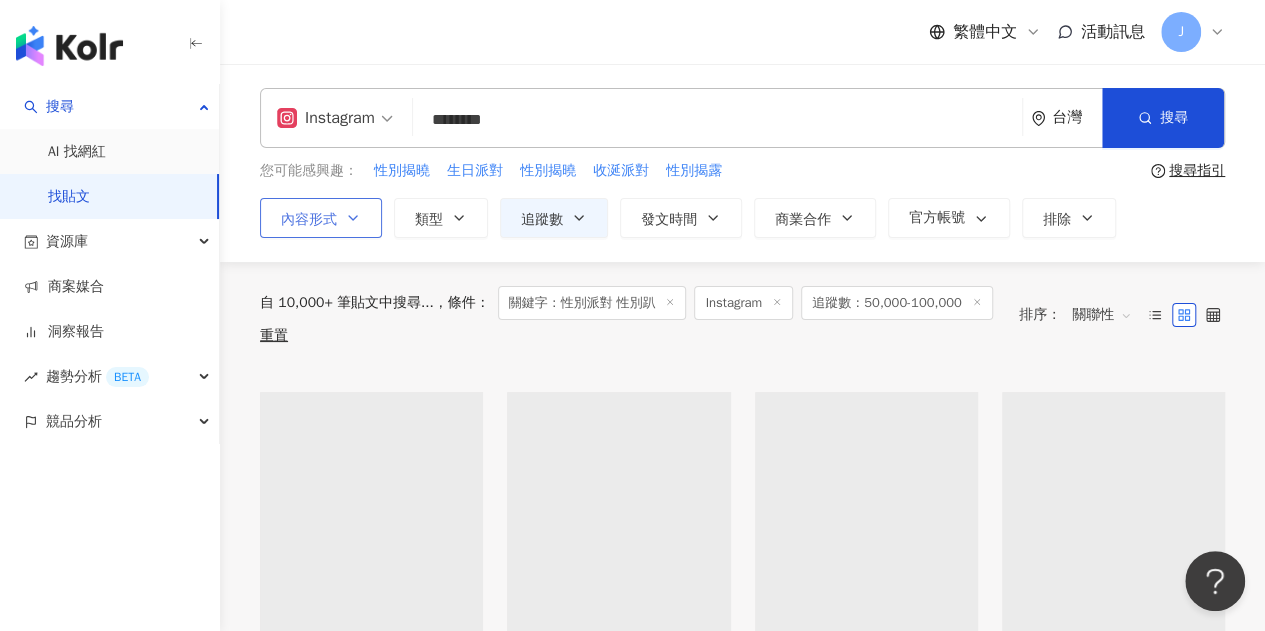click on "內容形式" at bounding box center (321, 218) 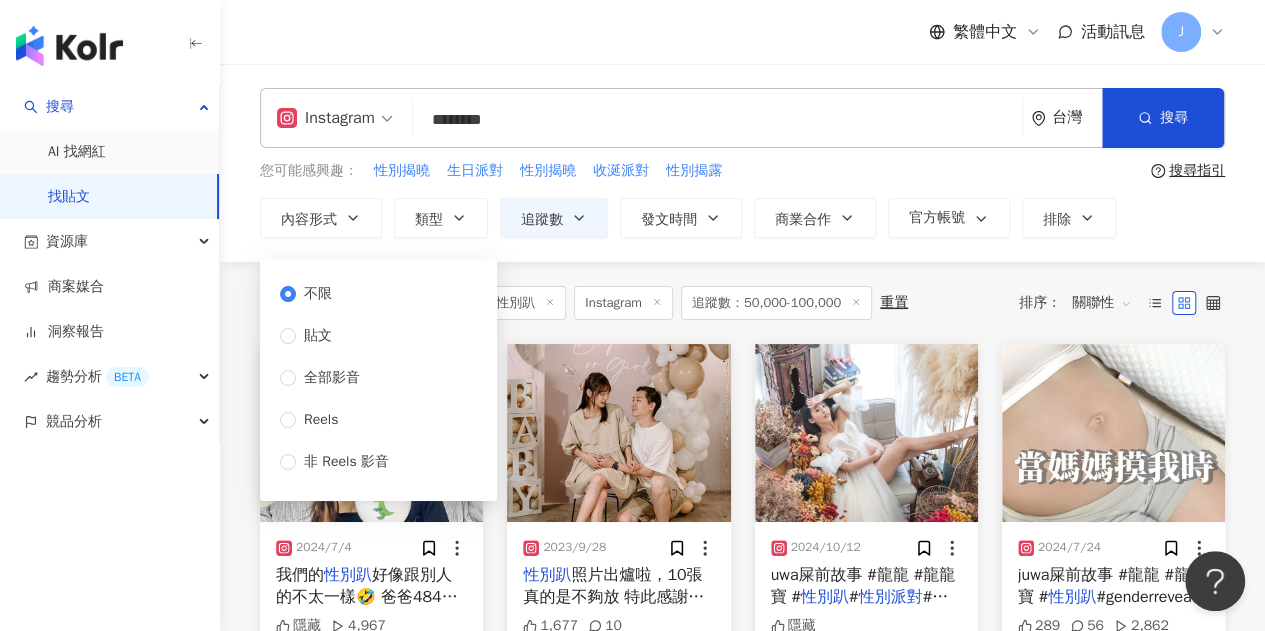 click on "********" at bounding box center (717, 119) 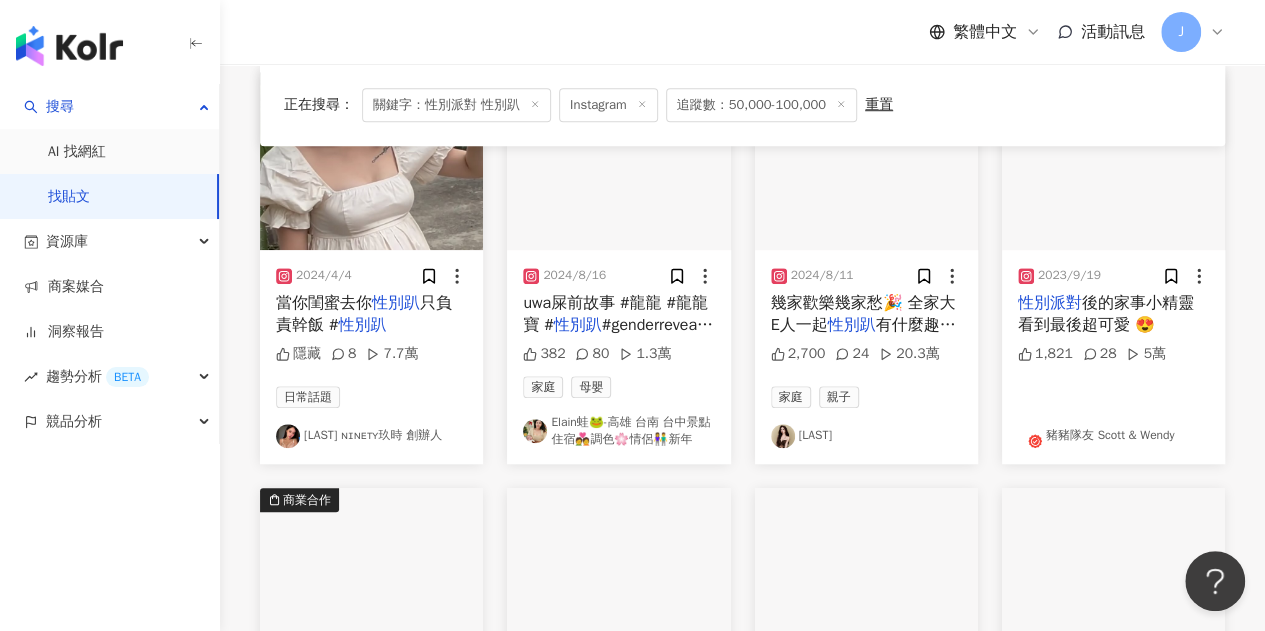 scroll, scrollTop: 1000, scrollLeft: 0, axis: vertical 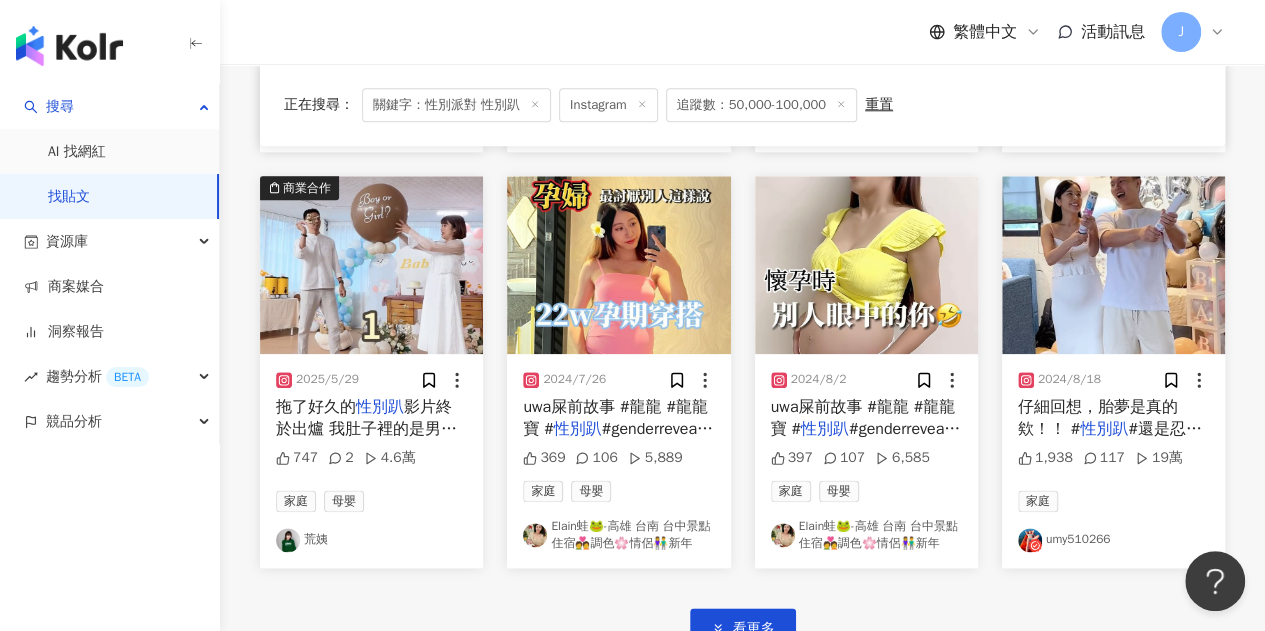 click on "umy510266" at bounding box center (1113, 540) 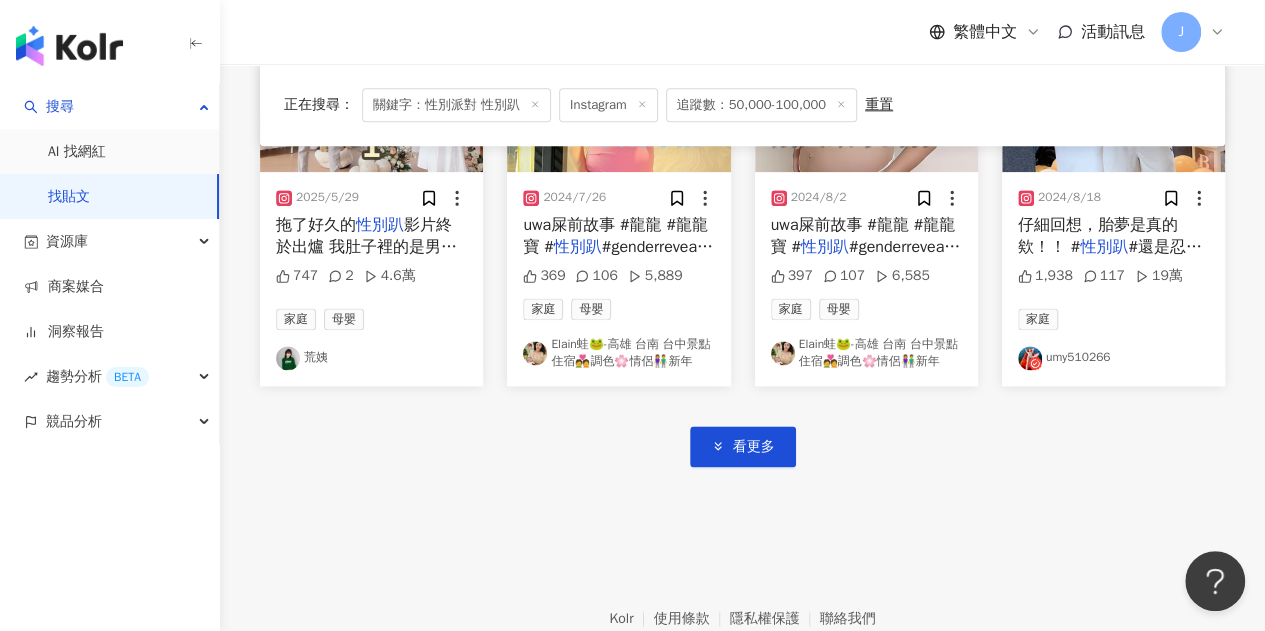 scroll, scrollTop: 1200, scrollLeft: 0, axis: vertical 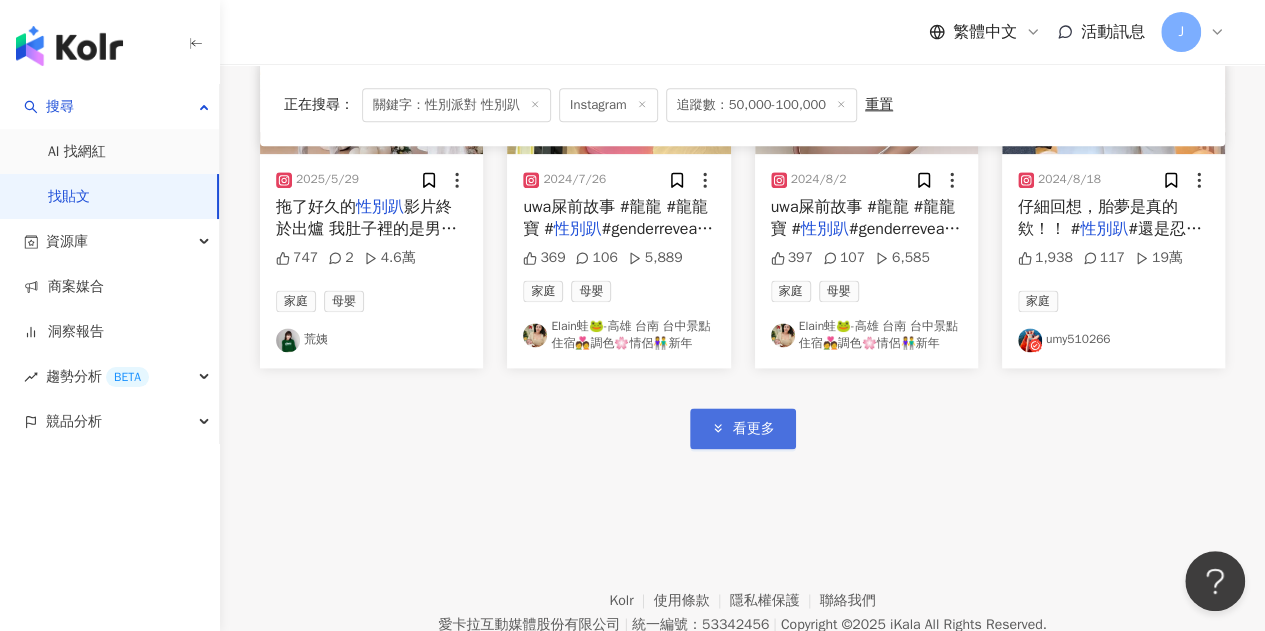 click 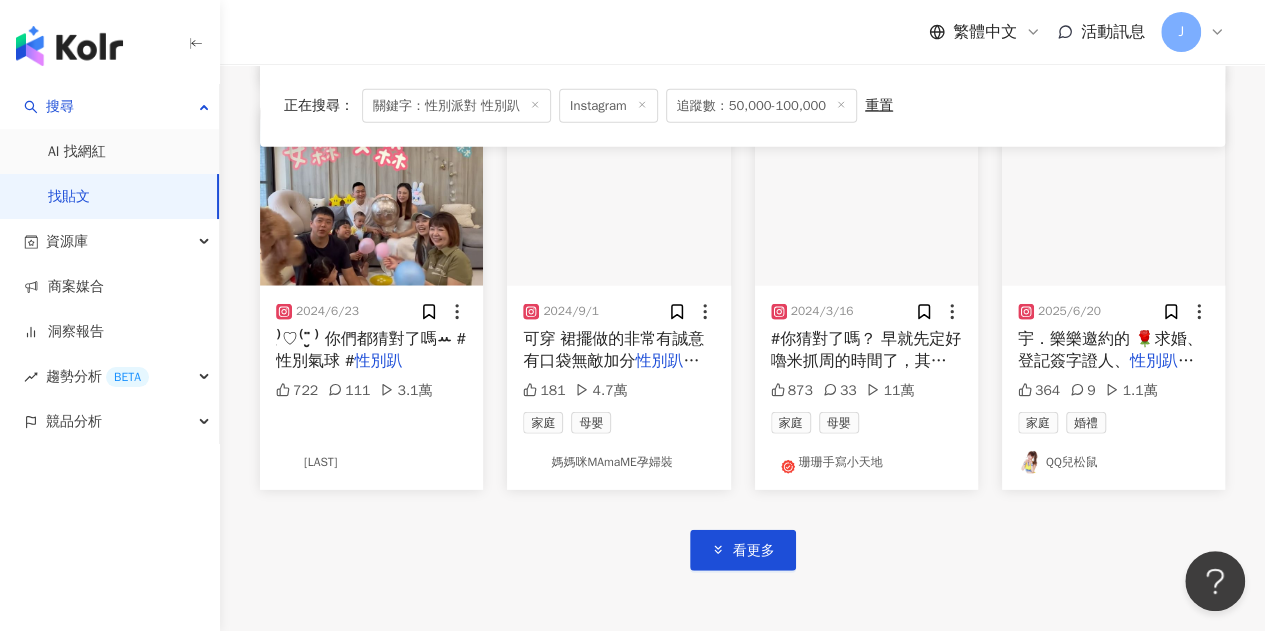 scroll, scrollTop: 2313, scrollLeft: 0, axis: vertical 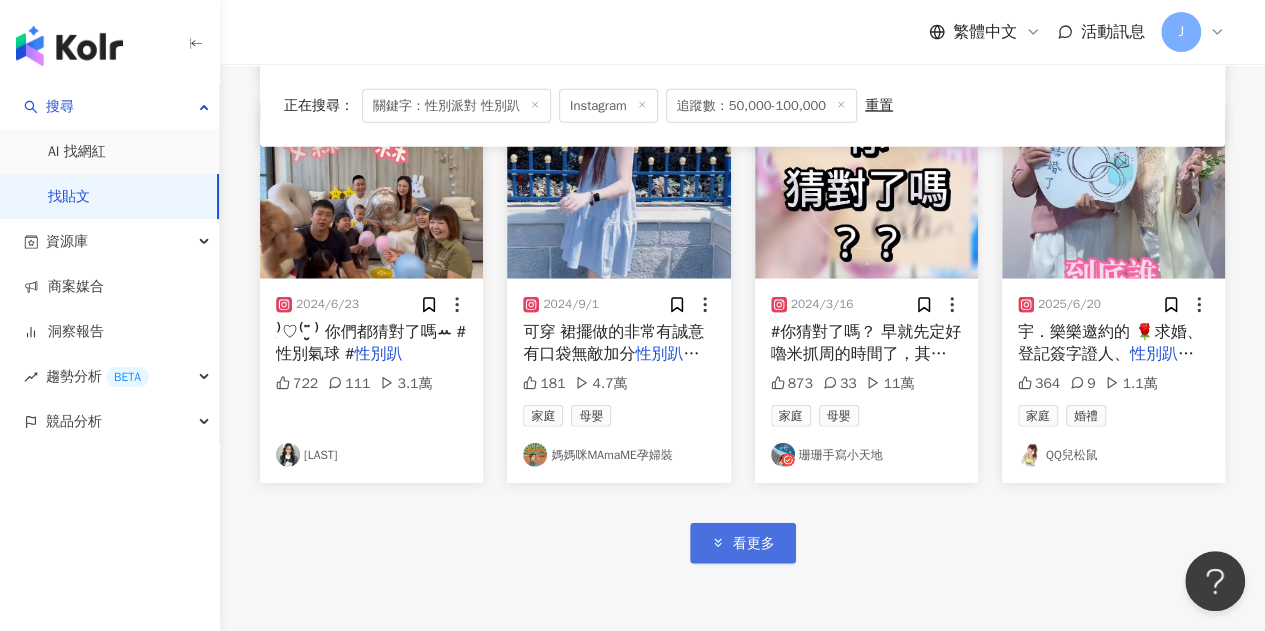 click on "看更多" at bounding box center (743, 543) 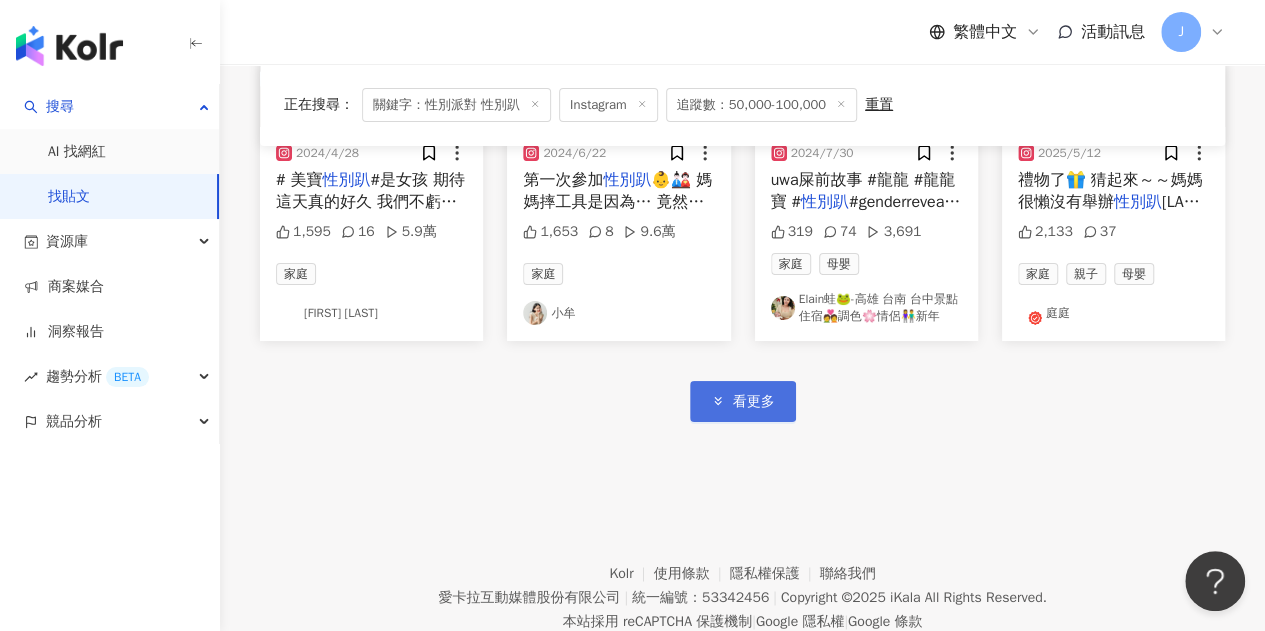 scroll, scrollTop: 3685, scrollLeft: 0, axis: vertical 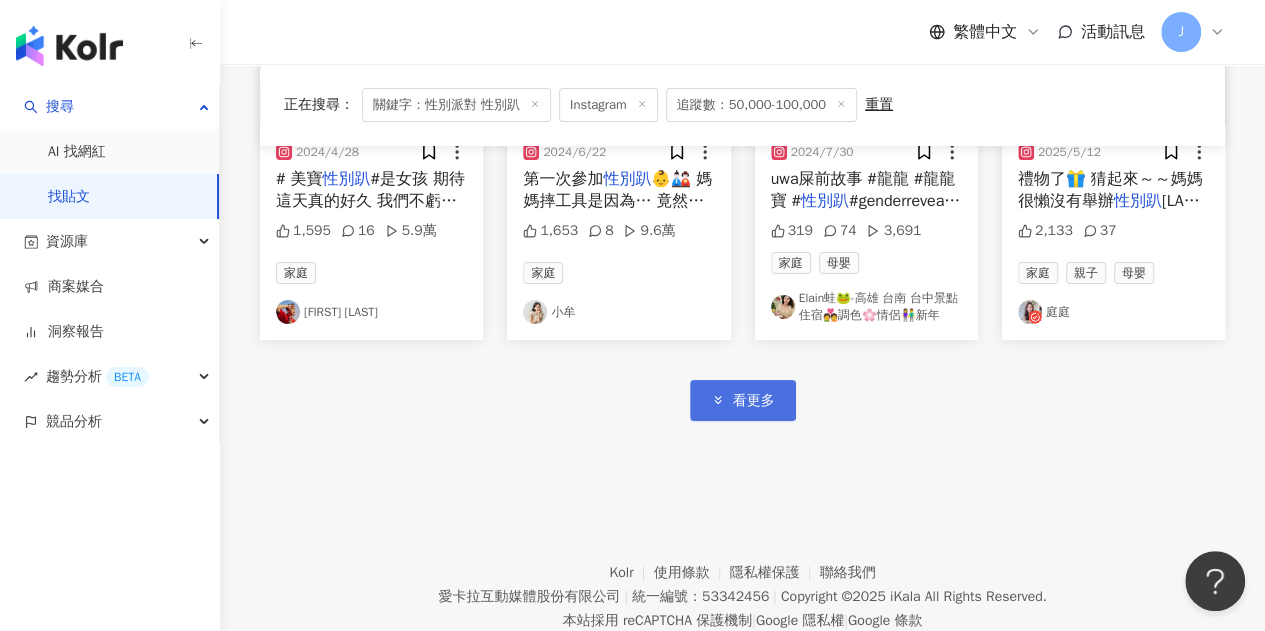 click 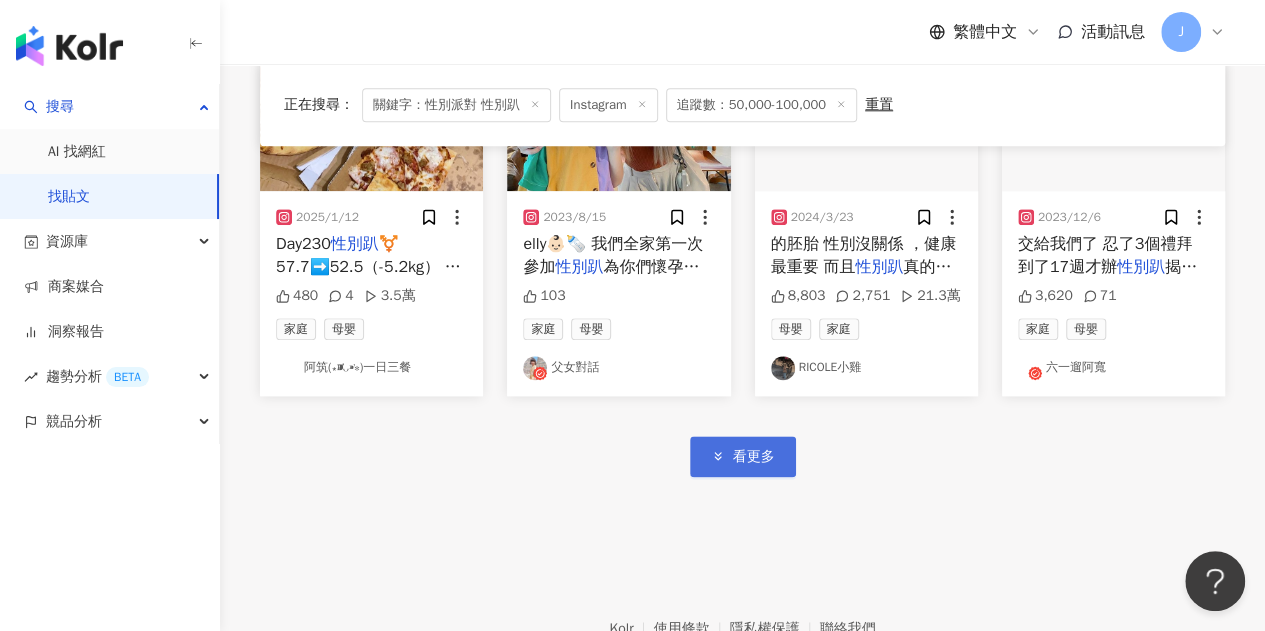 scroll, scrollTop: 4859, scrollLeft: 0, axis: vertical 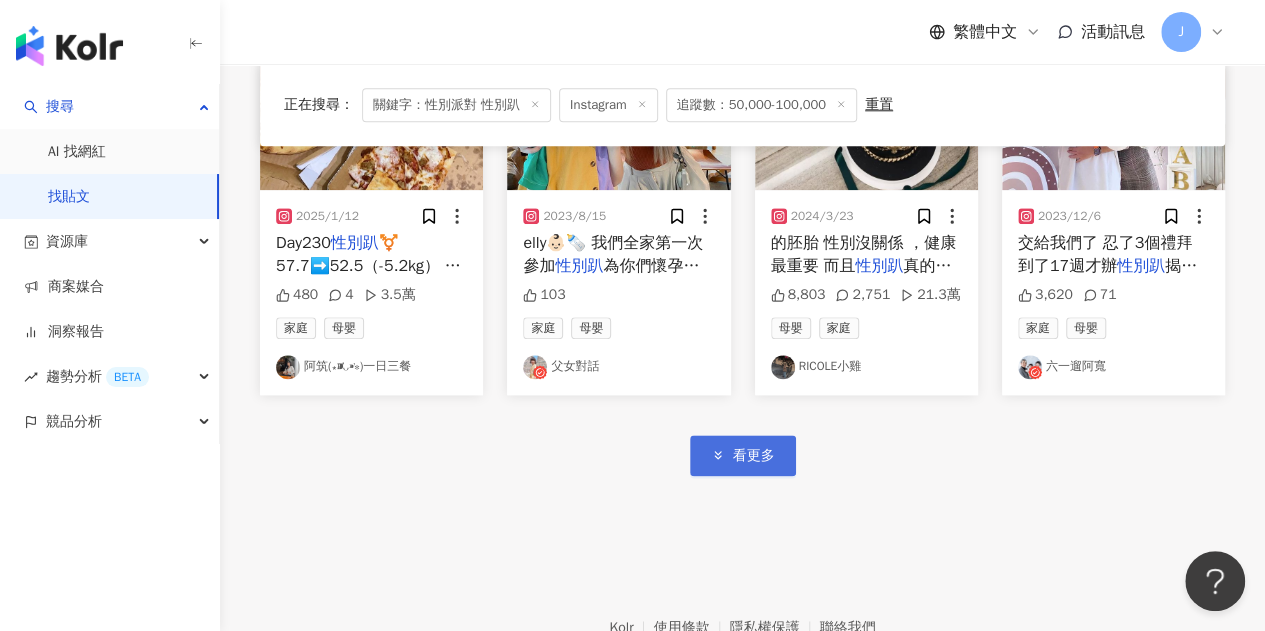 click on "看更多" at bounding box center (754, 456) 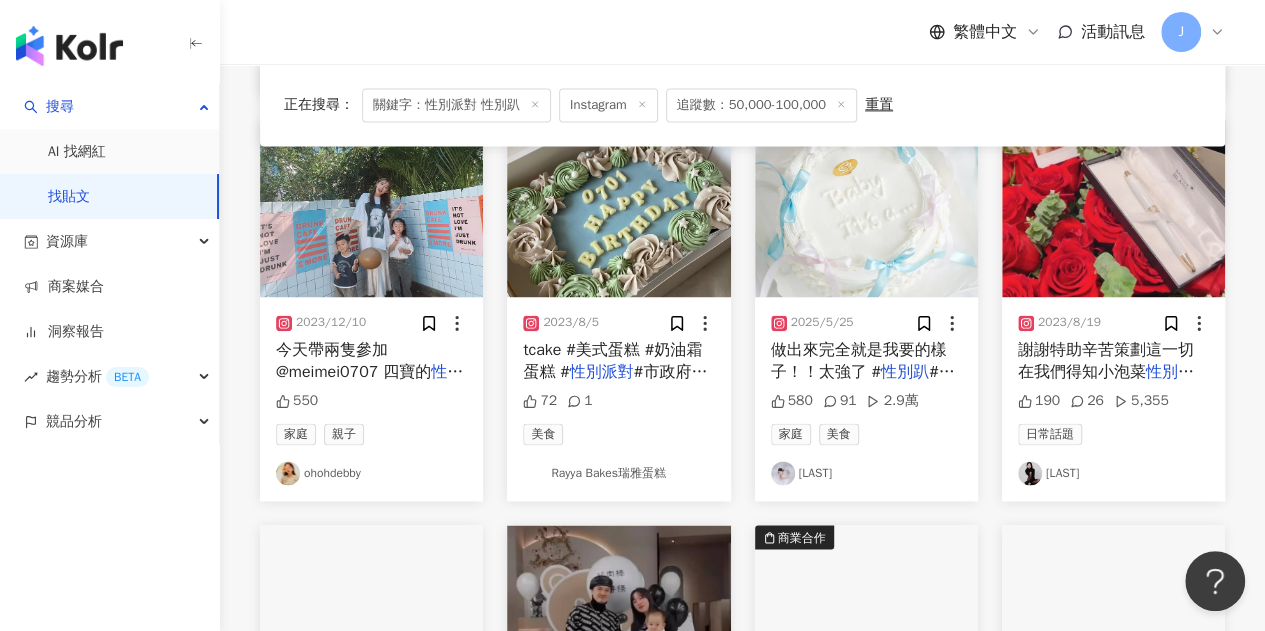 scroll, scrollTop: 4900, scrollLeft: 0, axis: vertical 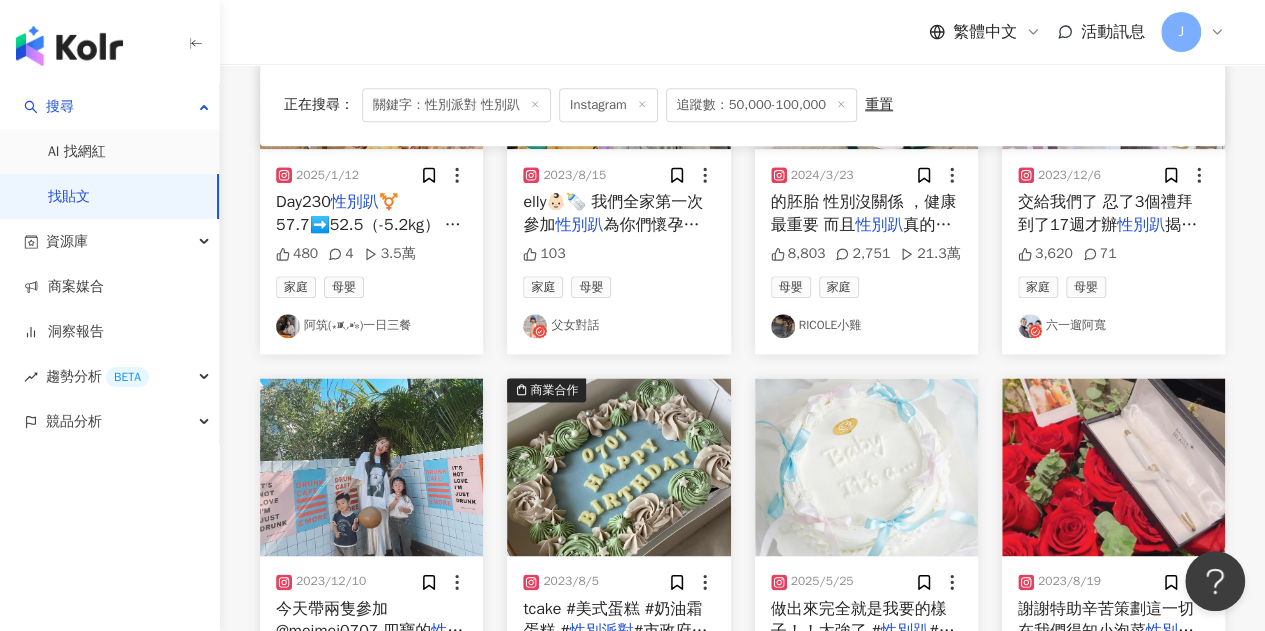 click on "六一遛阿寬" at bounding box center (1113, 326) 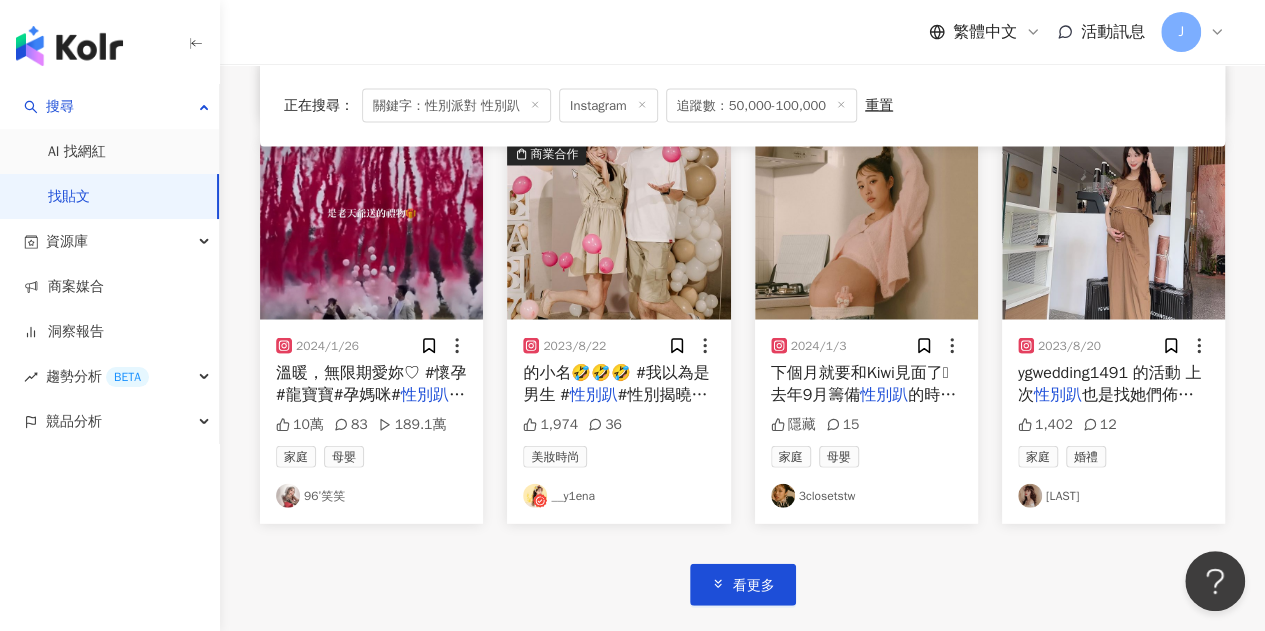 scroll, scrollTop: 6000, scrollLeft: 0, axis: vertical 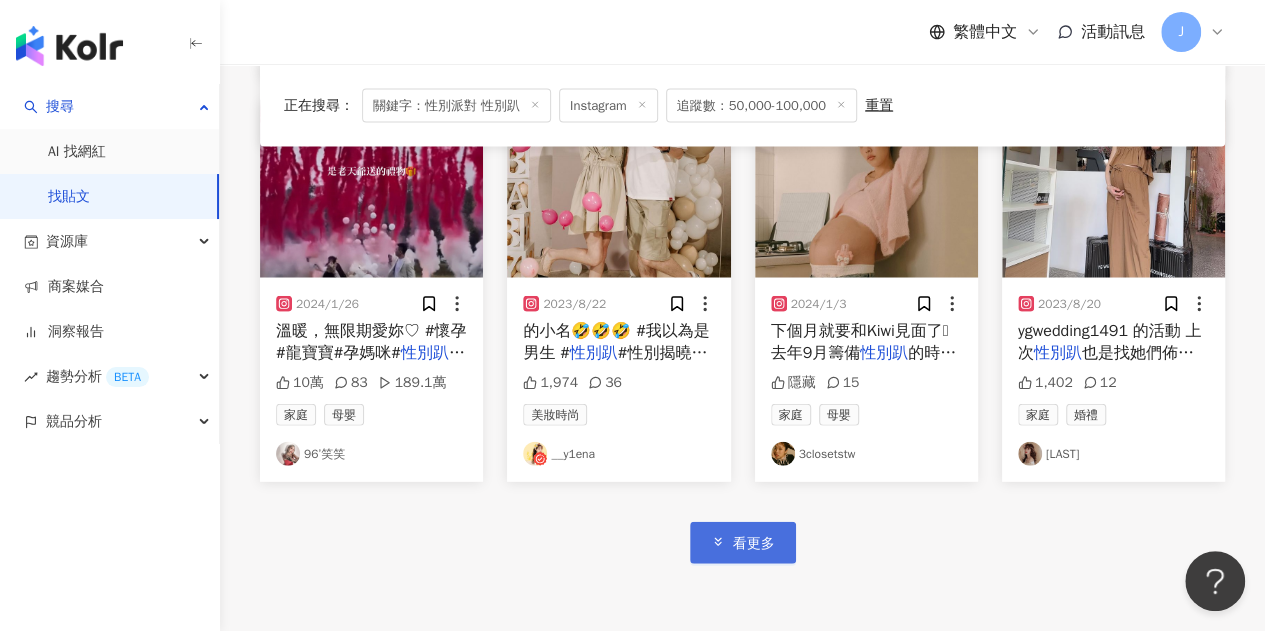 click on "看更多" at bounding box center (754, 544) 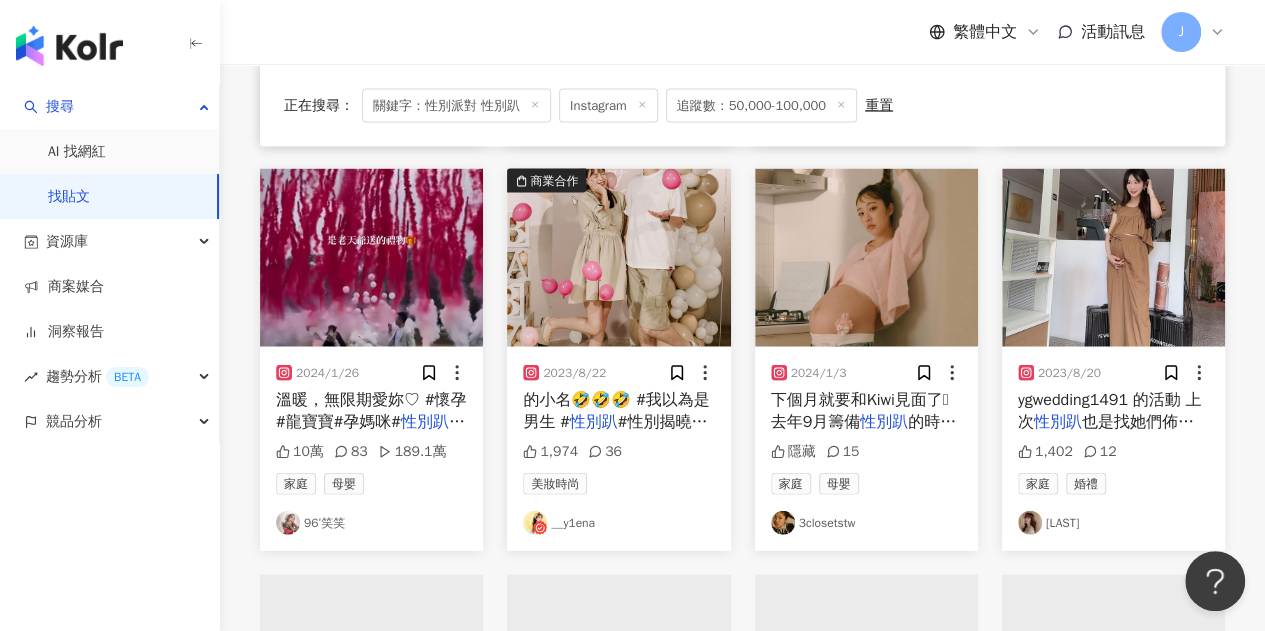 scroll, scrollTop: 5900, scrollLeft: 0, axis: vertical 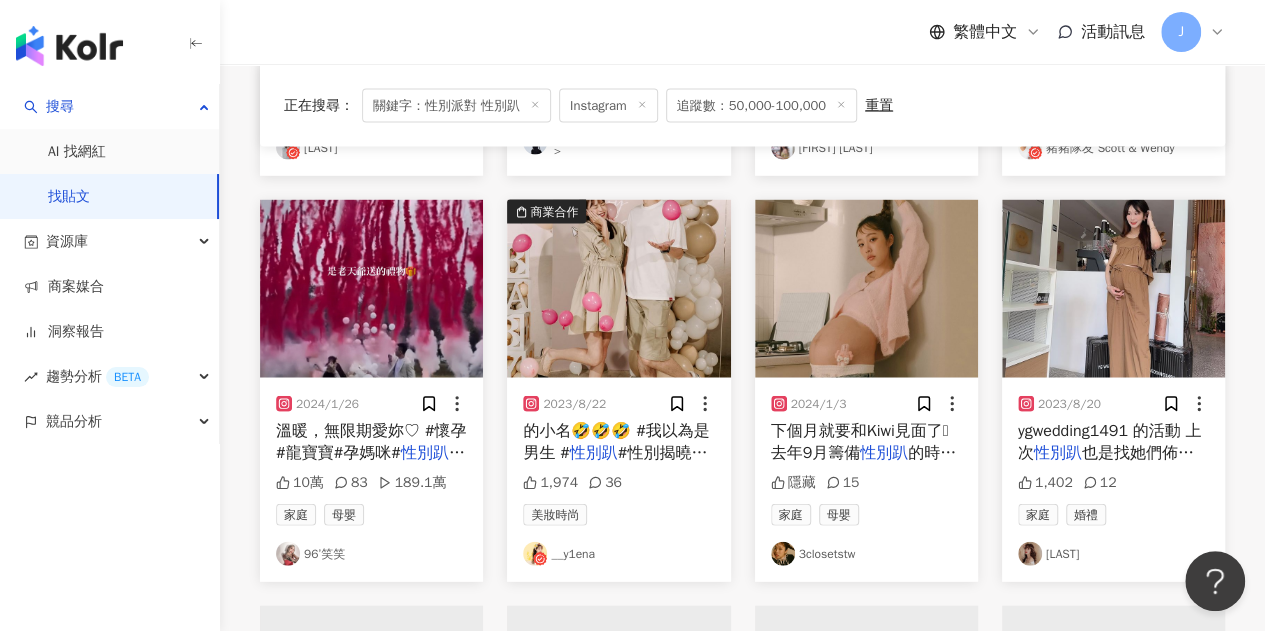 click on "3closetstw" at bounding box center [866, 554] 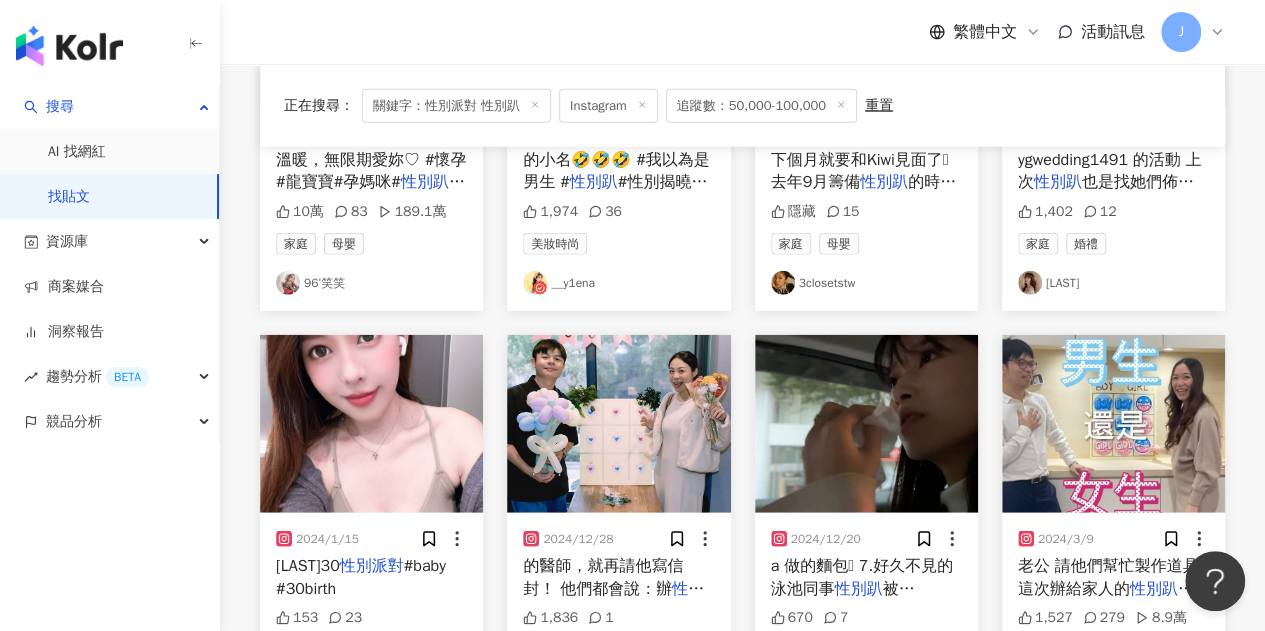 scroll, scrollTop: 6300, scrollLeft: 0, axis: vertical 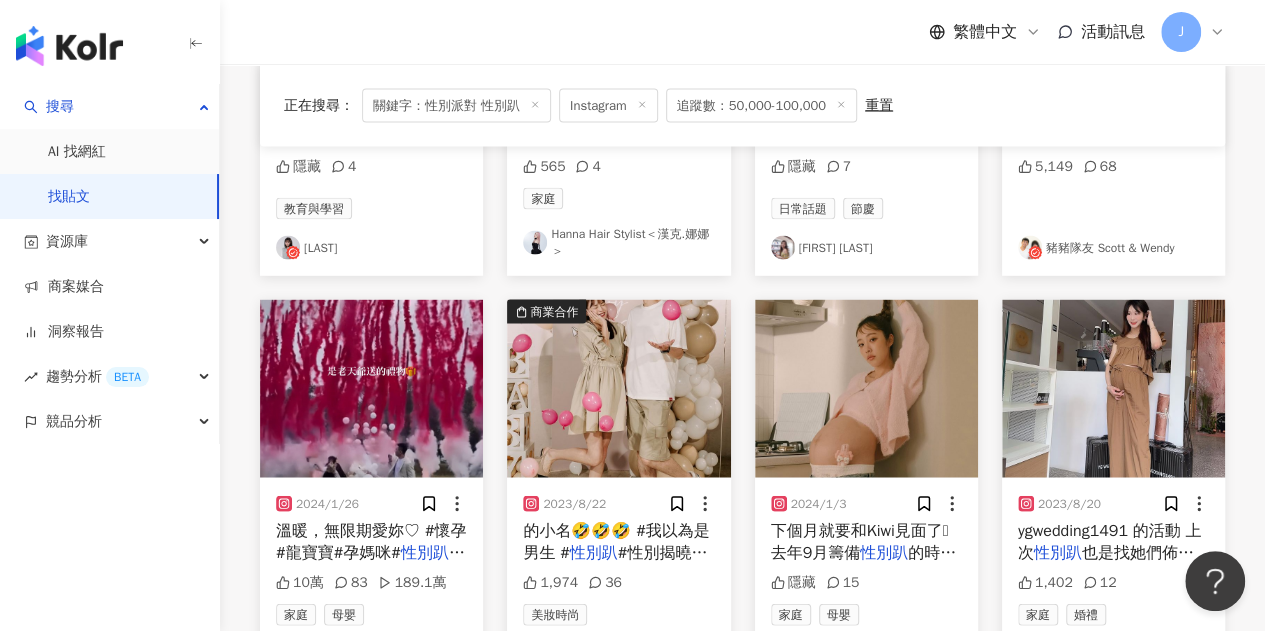 click on "下個月就要和Kiwi見面了🩵
去年9月籌備" at bounding box center (860, 542) 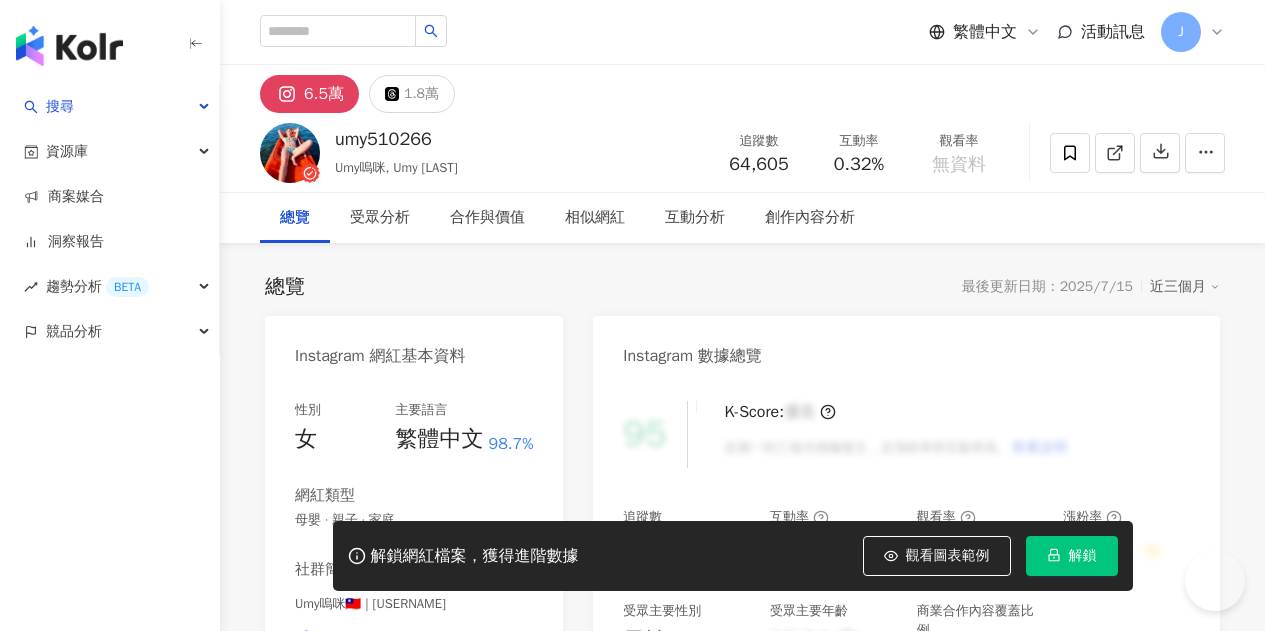 scroll, scrollTop: 0, scrollLeft: 0, axis: both 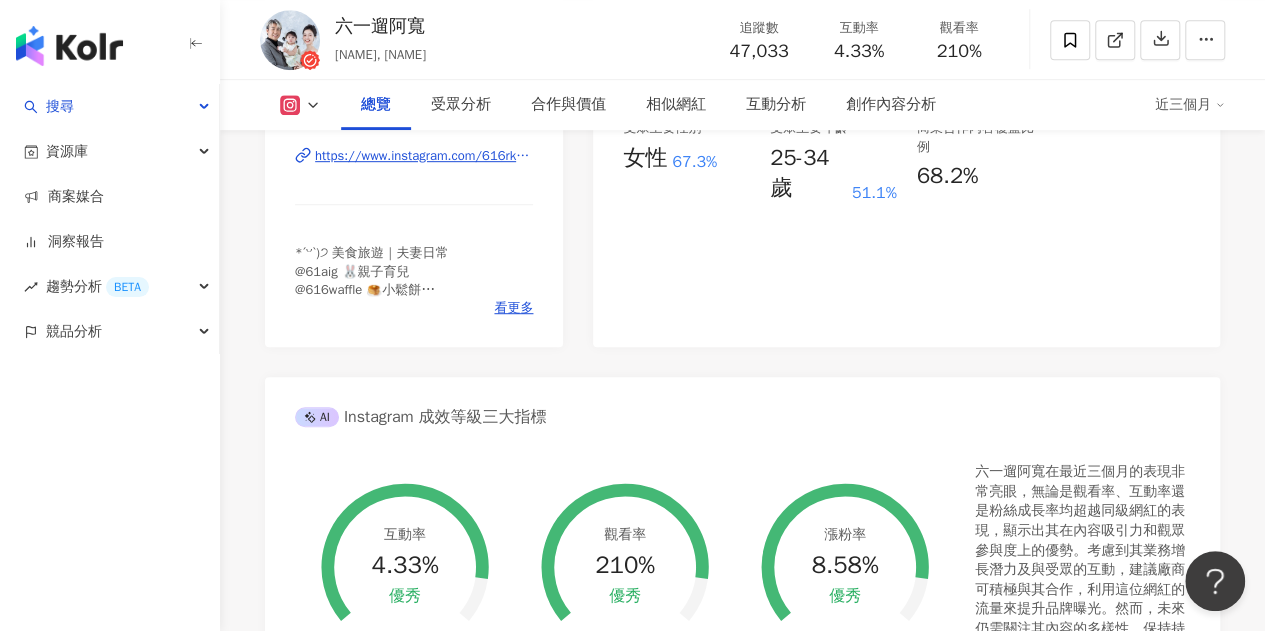 drag, startPoint x: 1017, startPoint y: 16, endPoint x: 1026, endPoint y: 103, distance: 87.46428 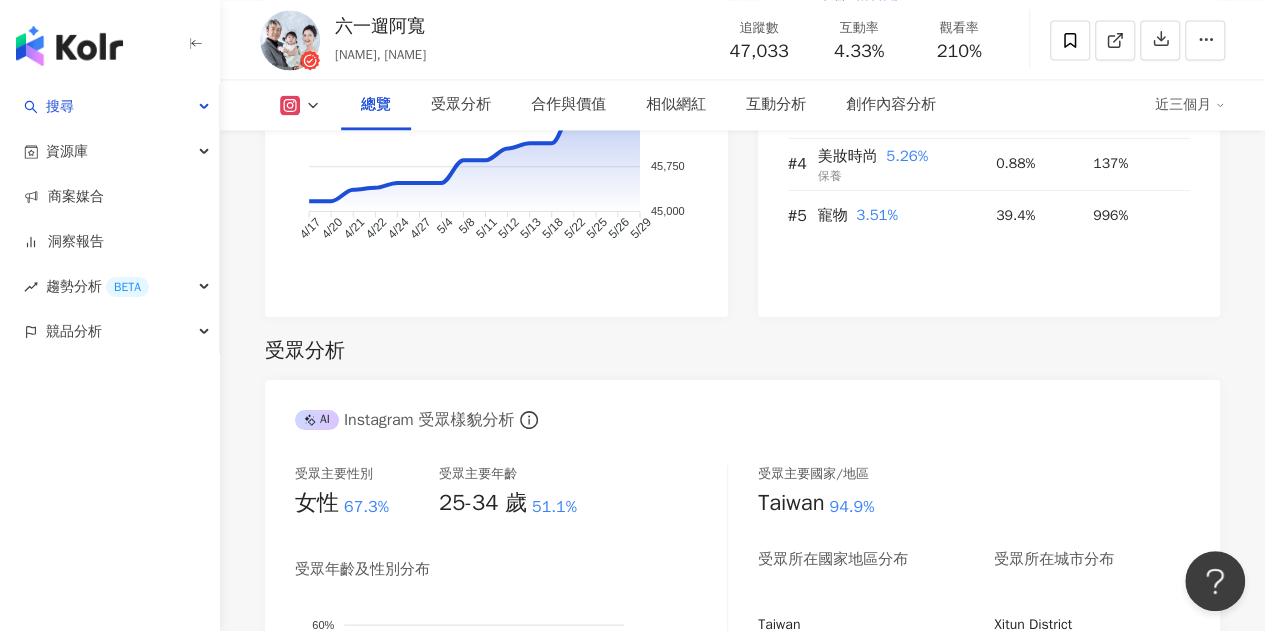 scroll, scrollTop: 1787, scrollLeft: 0, axis: vertical 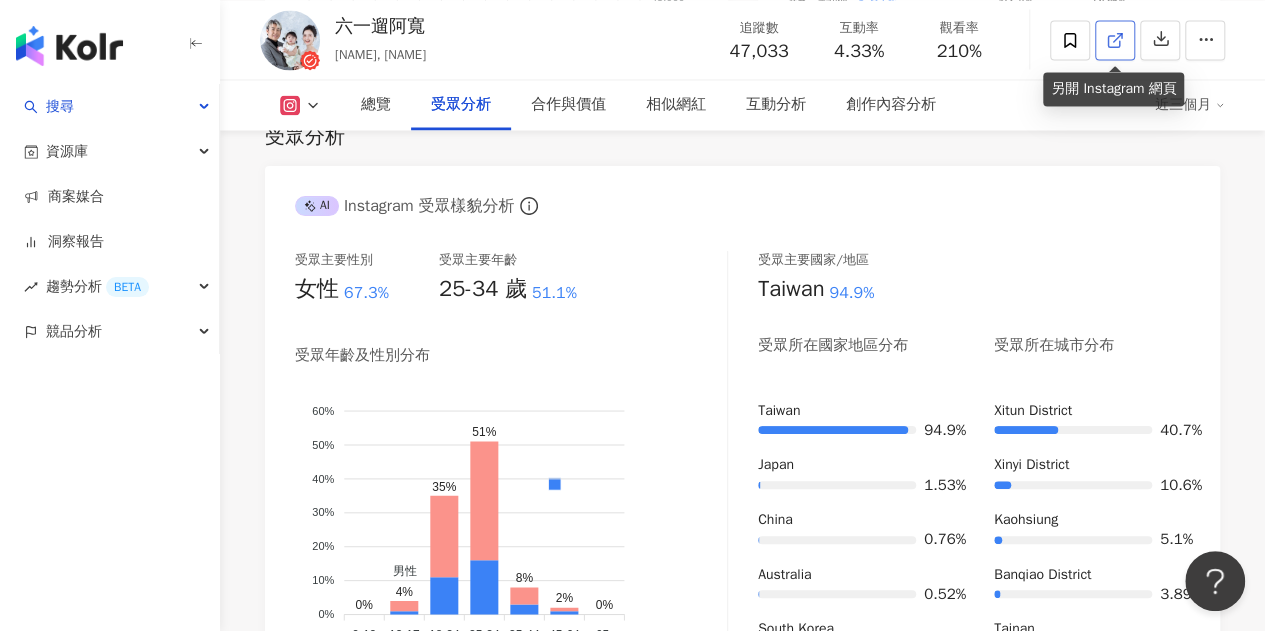 click at bounding box center [1115, 40] 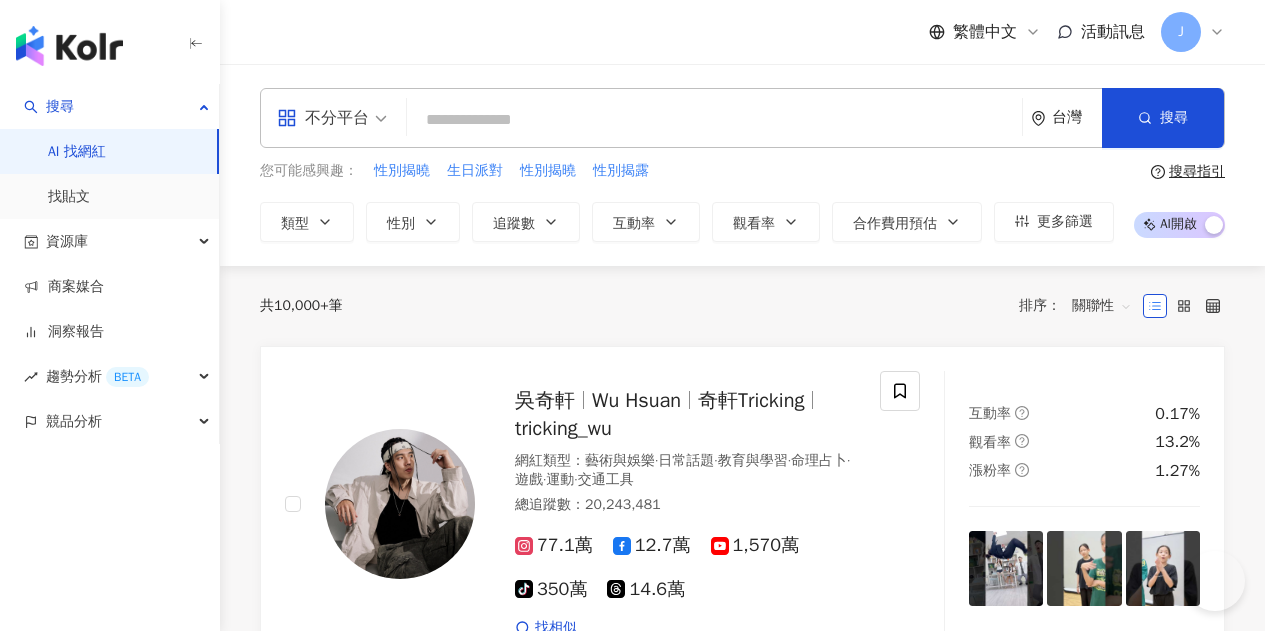 scroll, scrollTop: 0, scrollLeft: 0, axis: both 